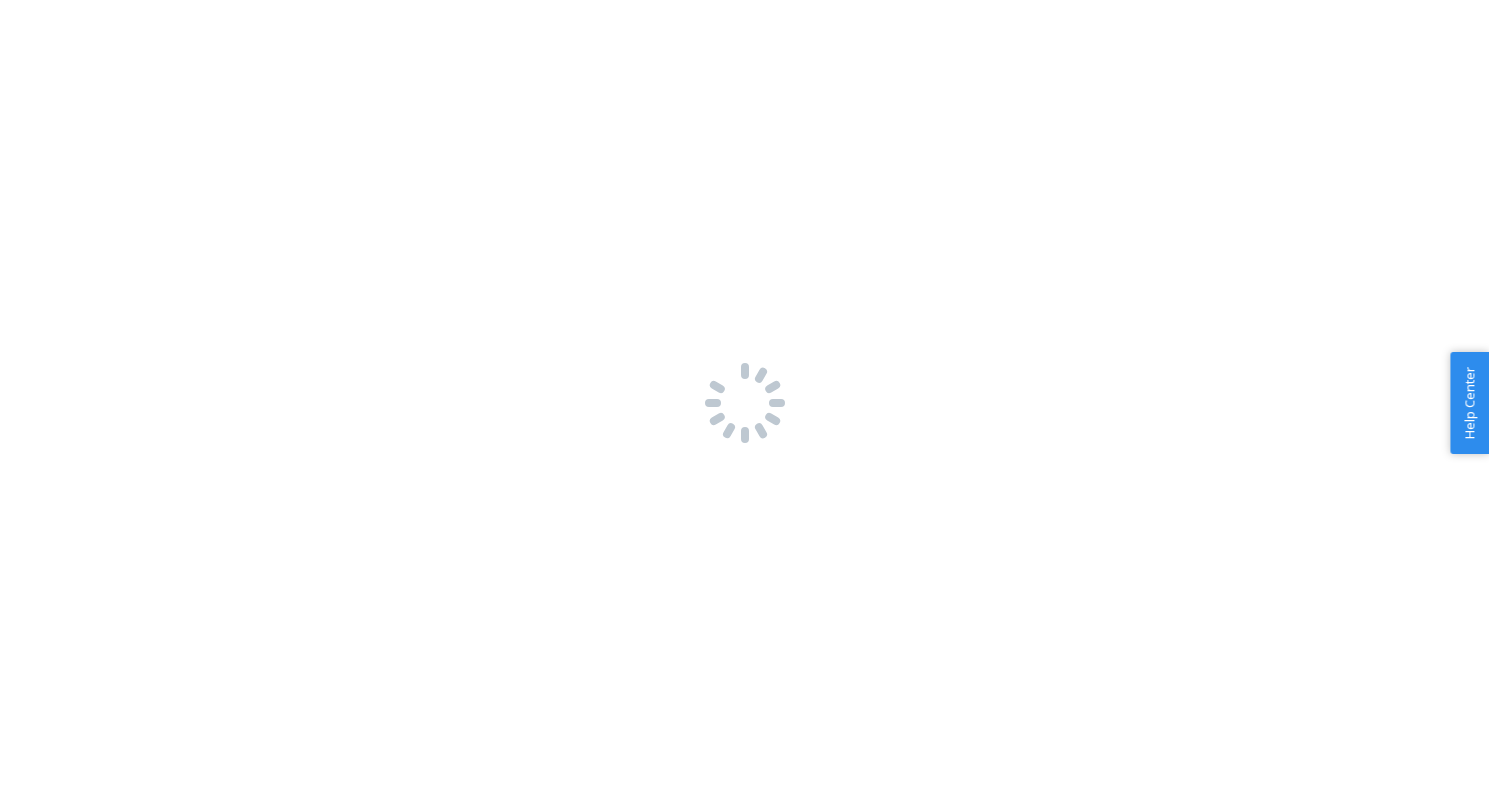 scroll, scrollTop: 0, scrollLeft: 0, axis: both 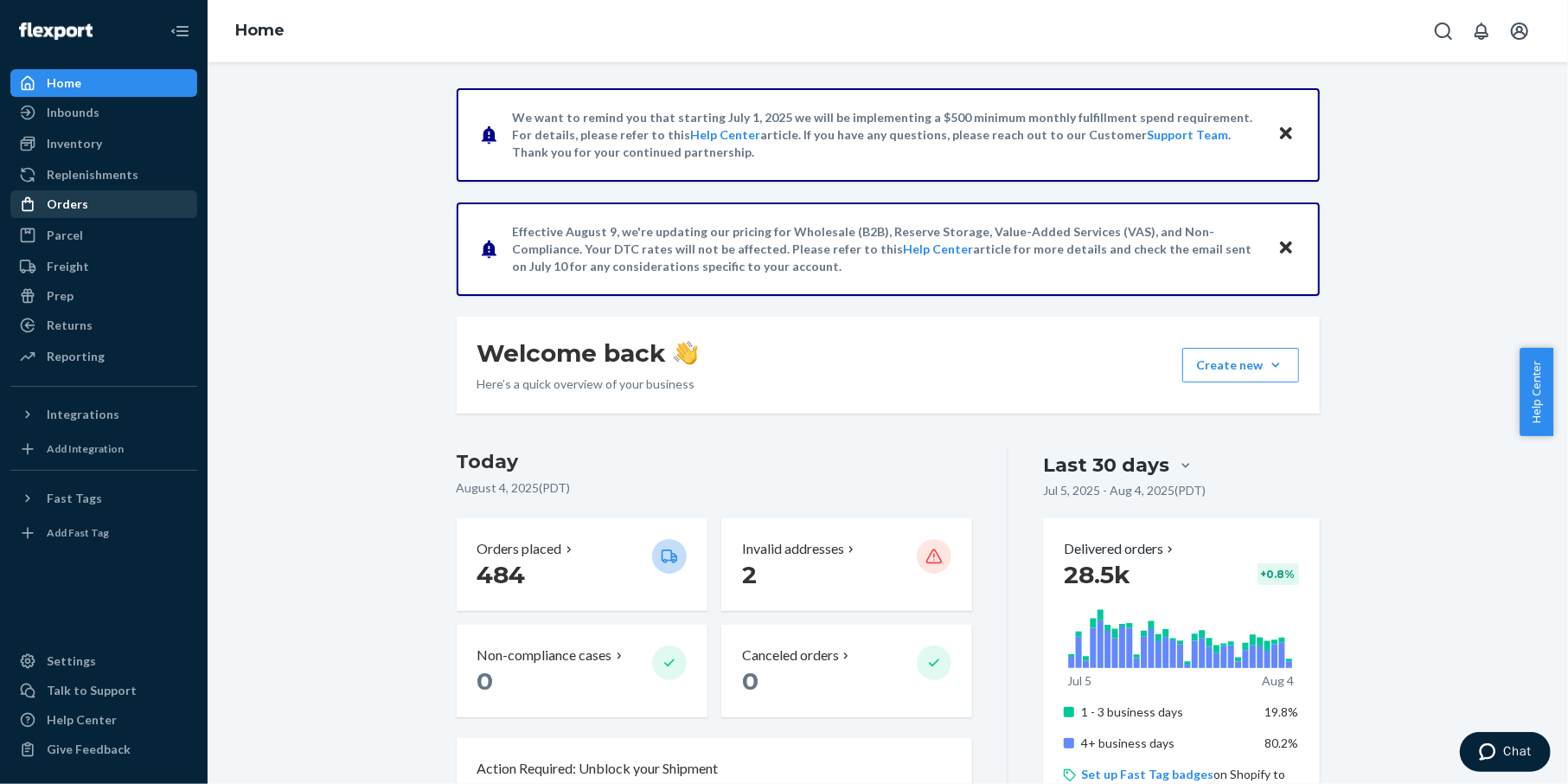 click on "Orders" at bounding box center [104, 204] 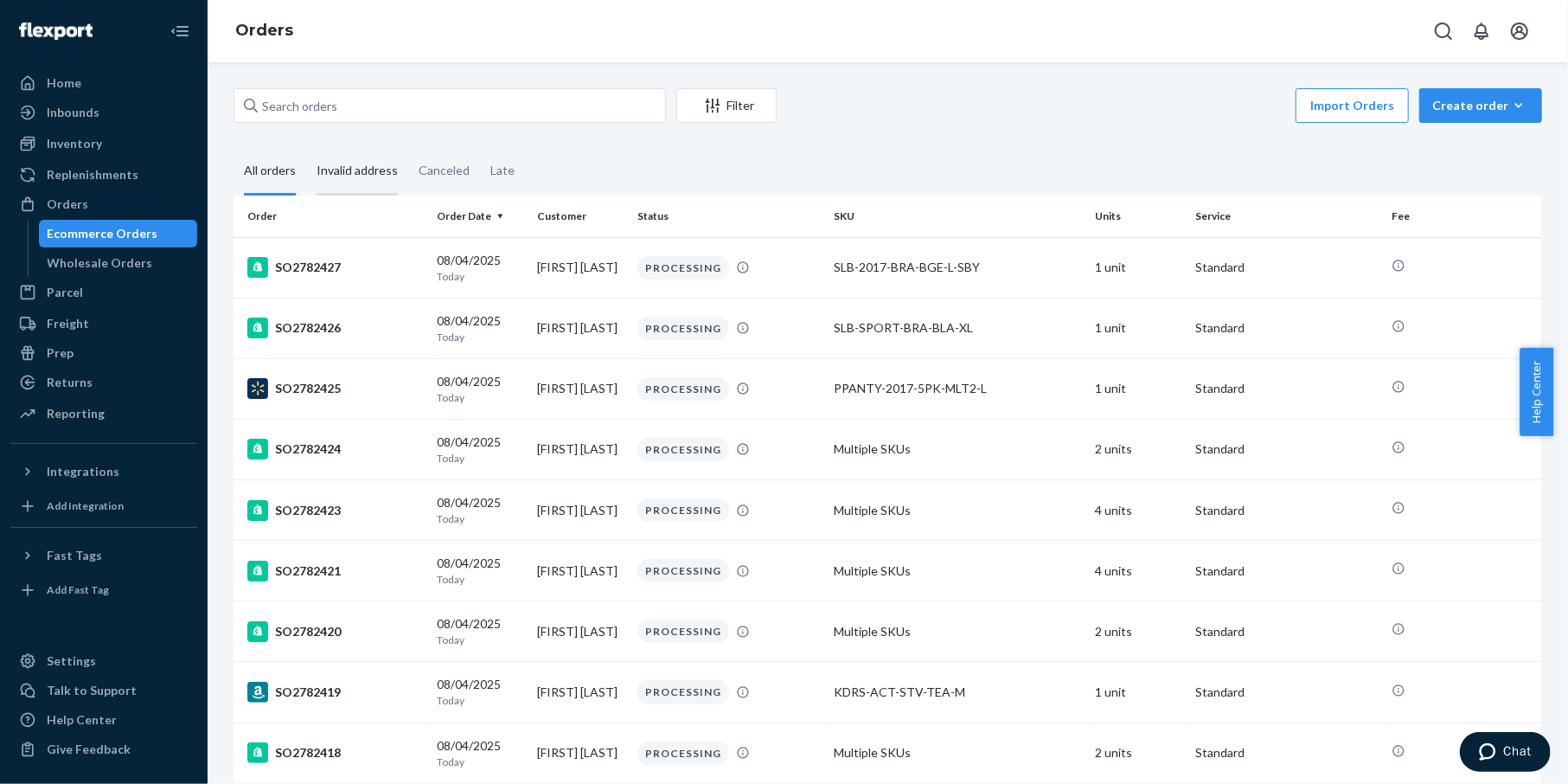 click on "Invalid address" at bounding box center [357, 171] 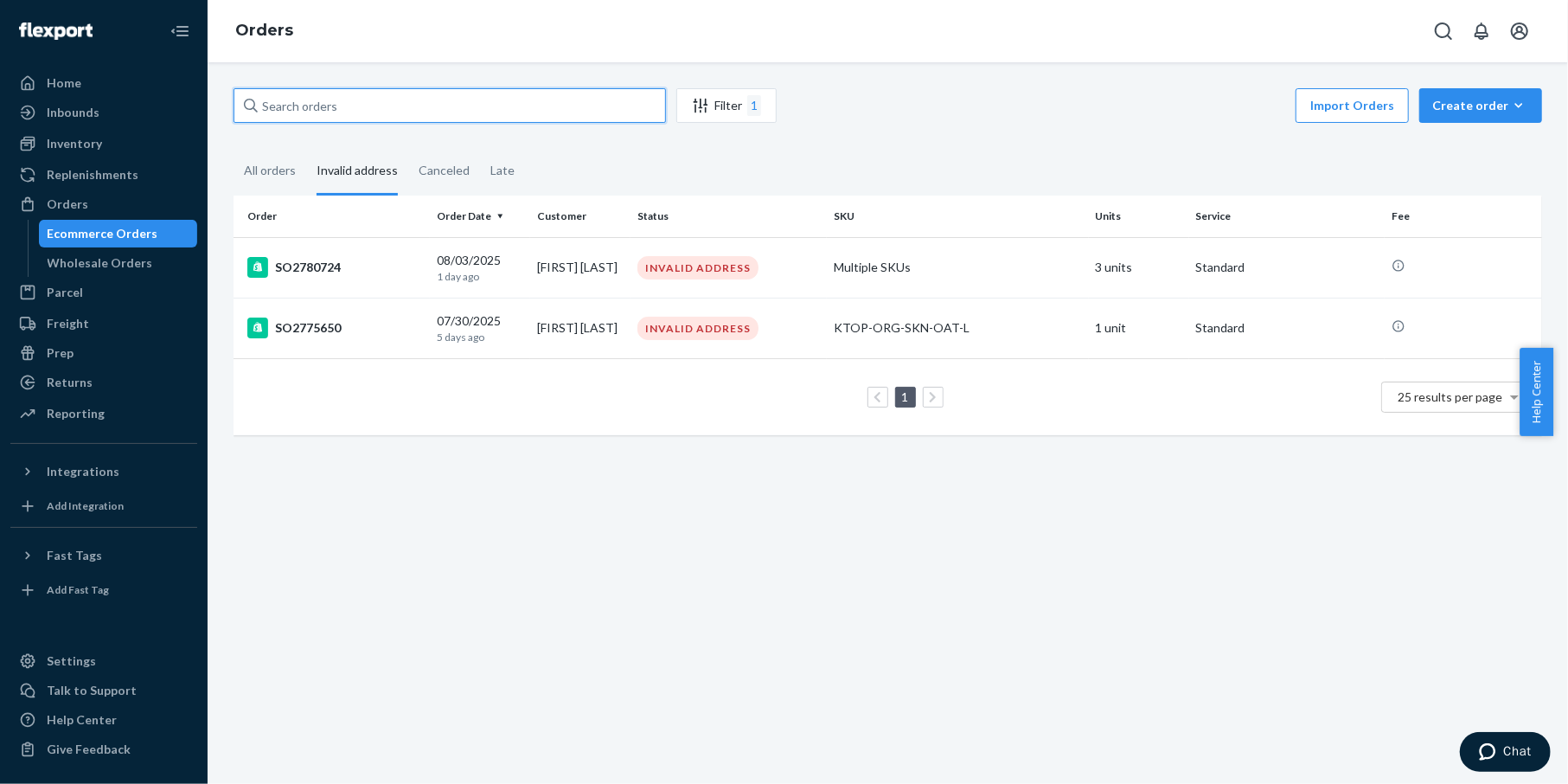 click at bounding box center (450, 106) 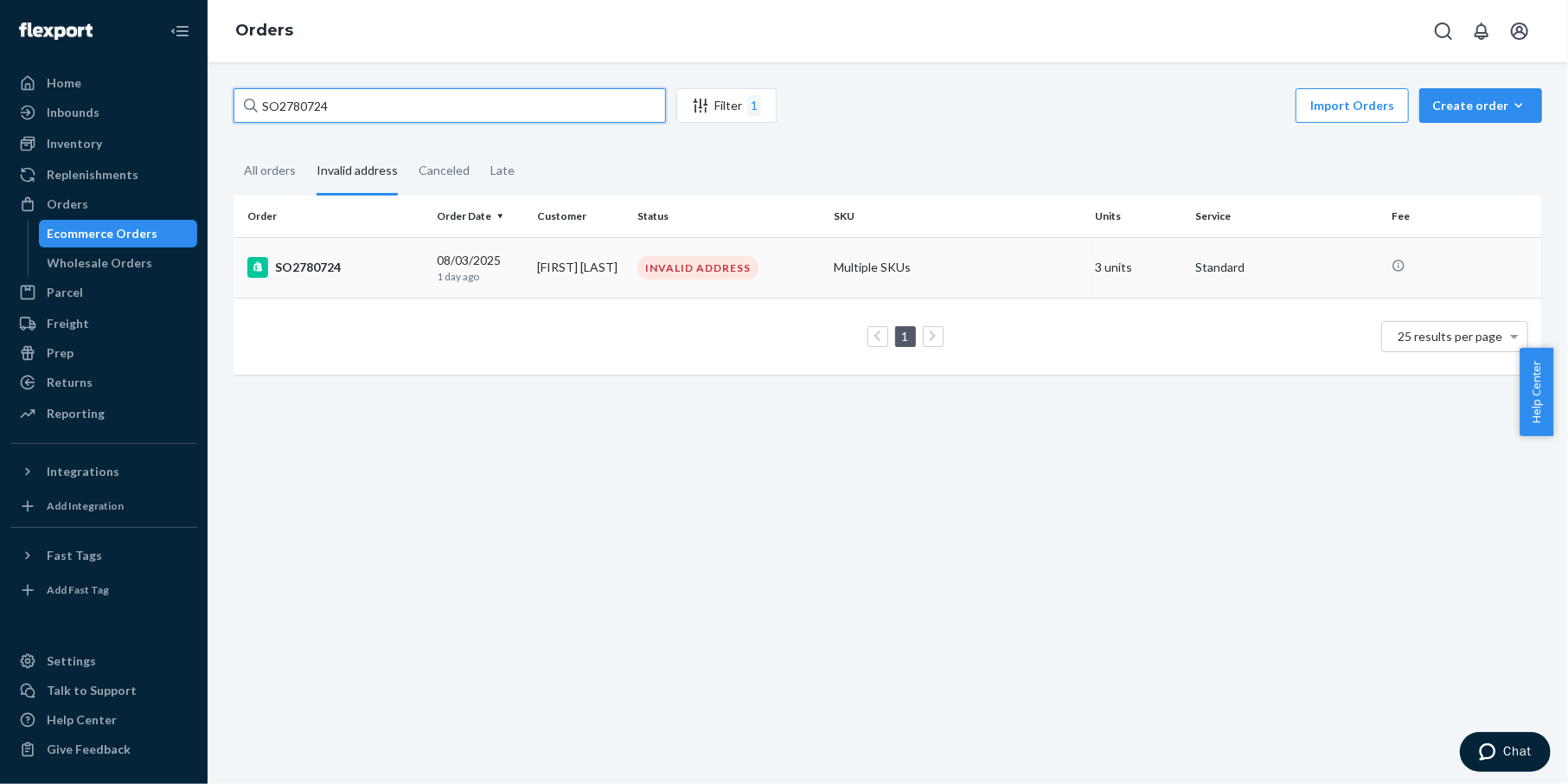 type on "SO2780724" 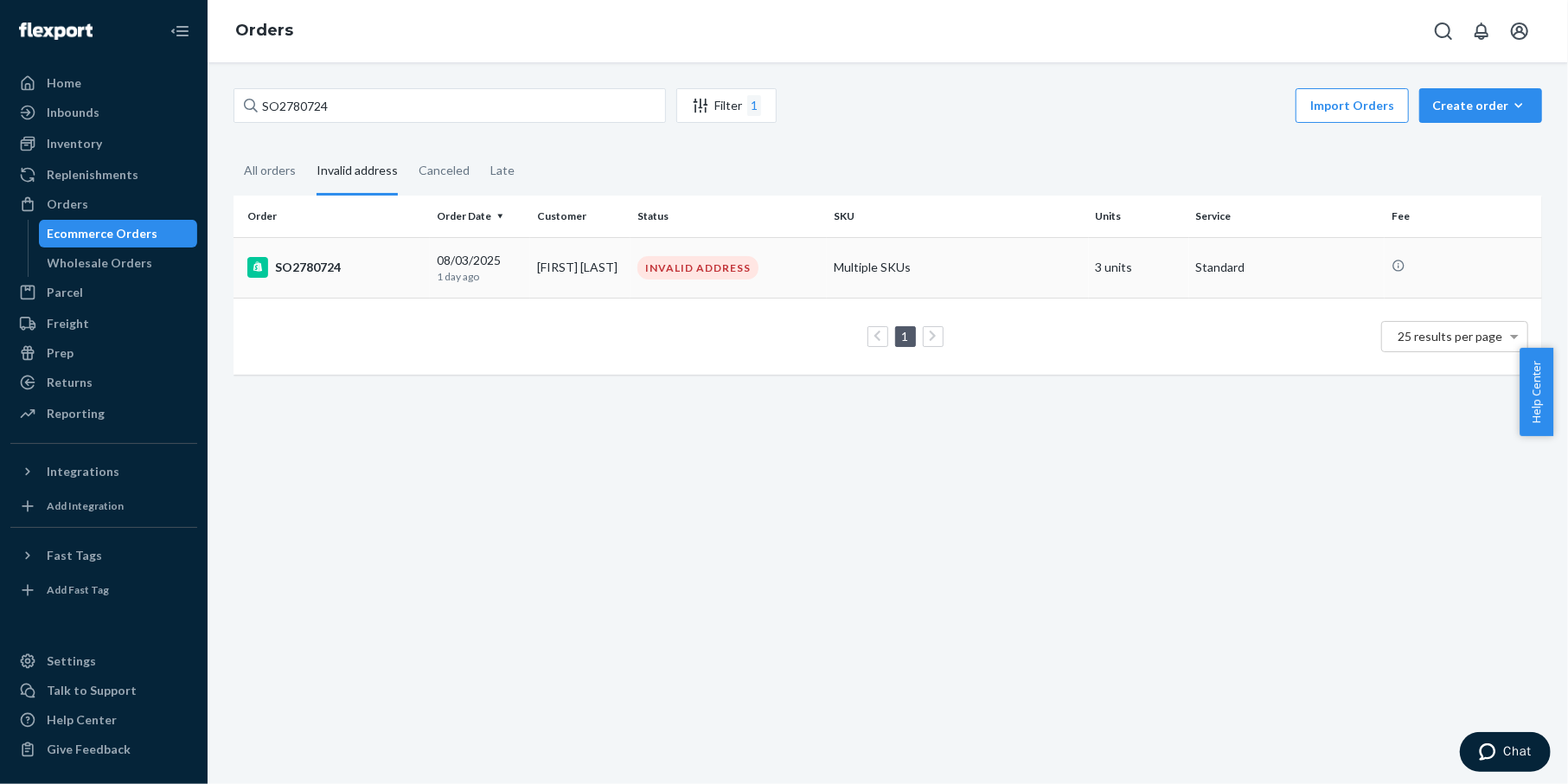 click on "SO2780724" at bounding box center (335, 267) 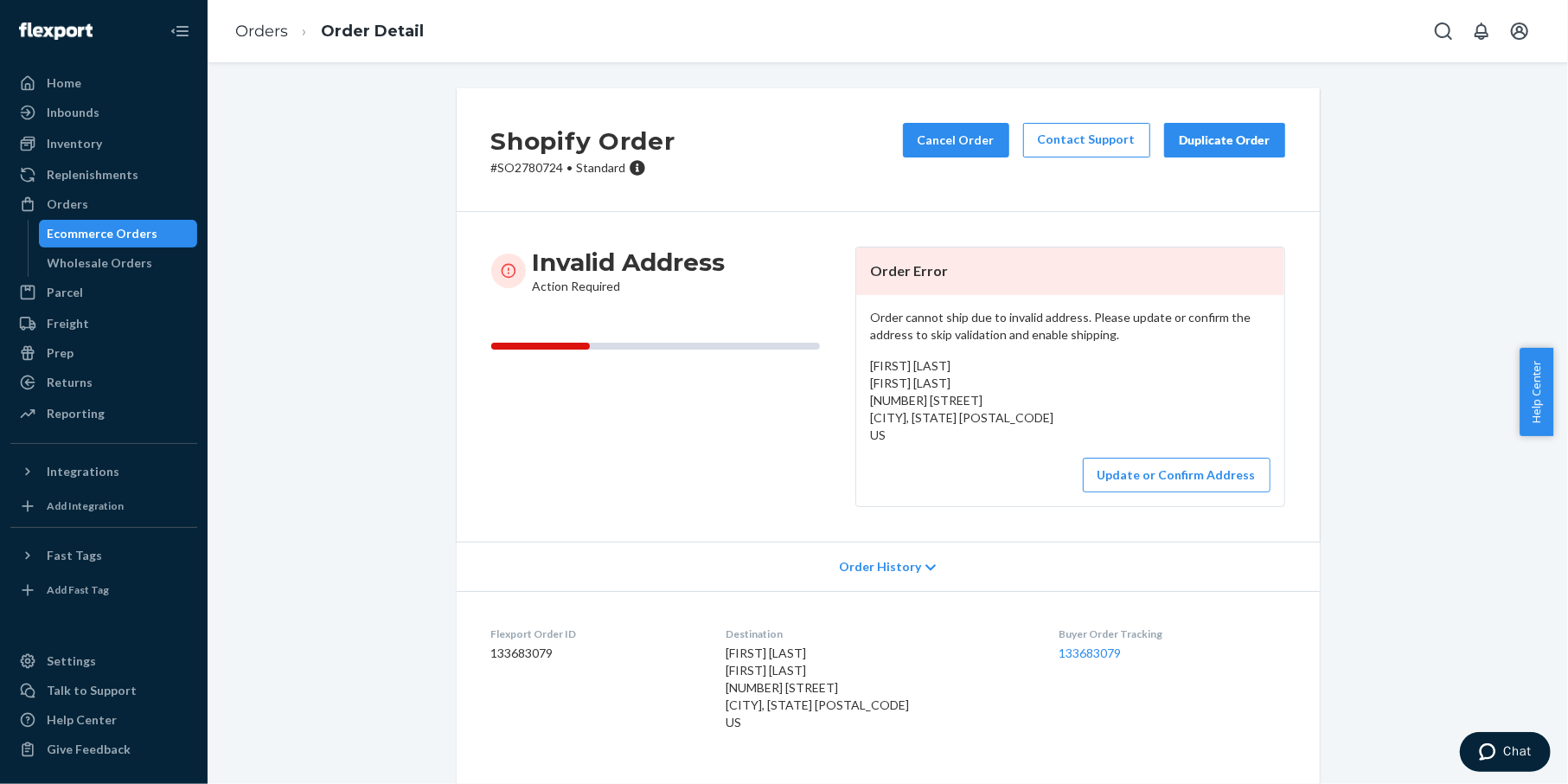 click on "# SO2780724 • Standard" at bounding box center [583, 168] 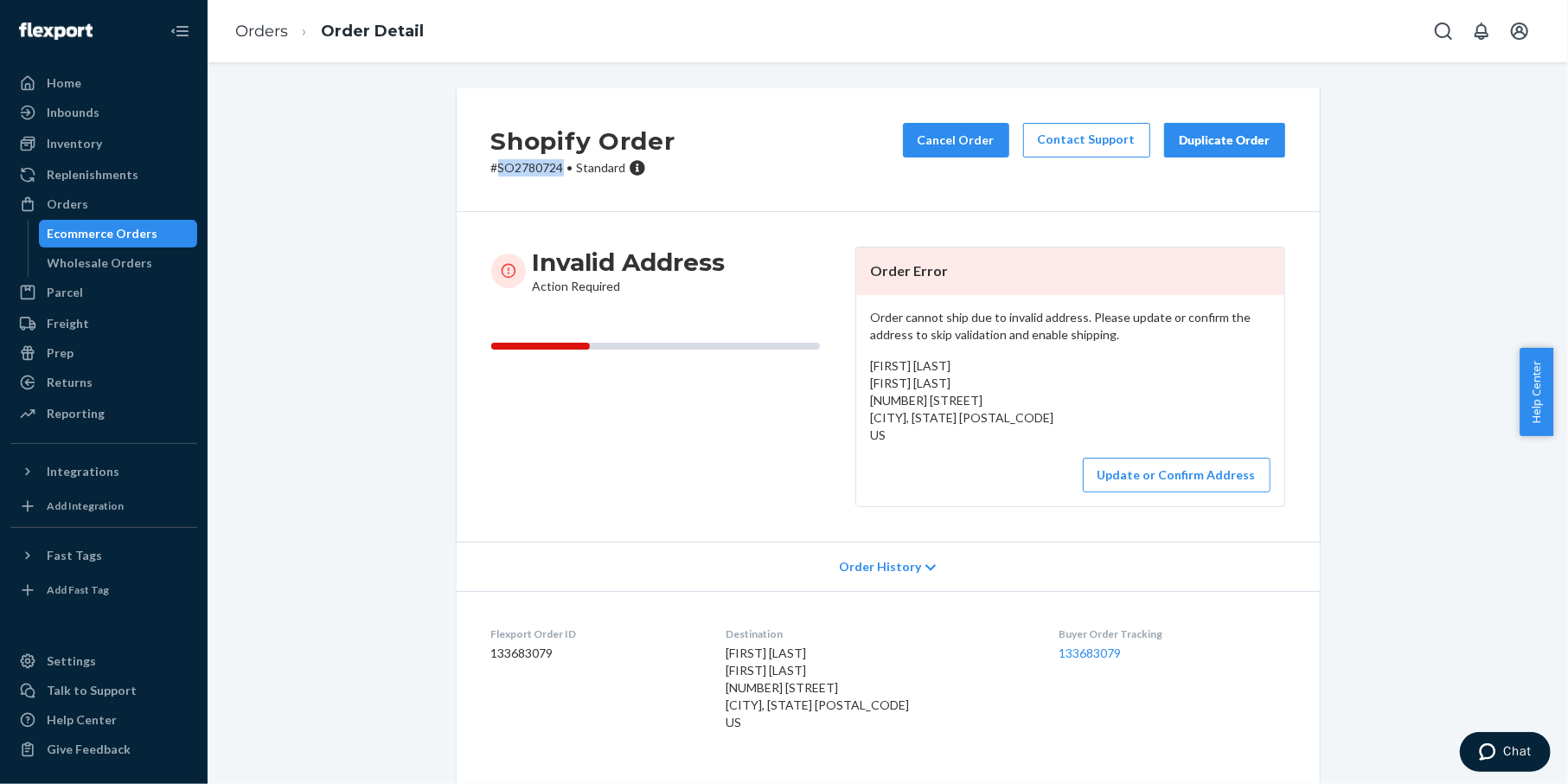 click on "# SO2780724 • Standard" at bounding box center [583, 168] 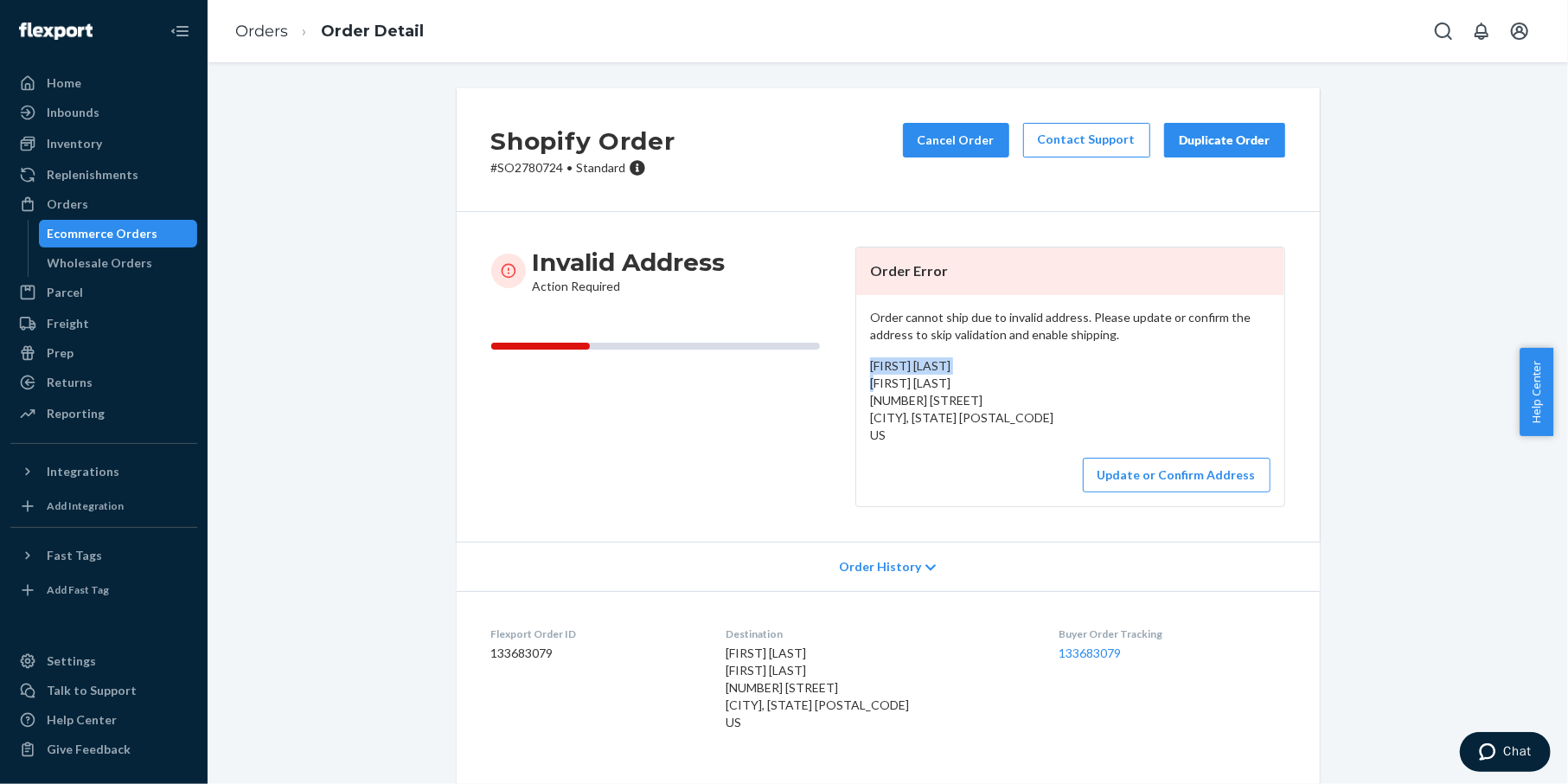 drag, startPoint x: 976, startPoint y: 370, endPoint x: 861, endPoint y: 367, distance: 115.03912 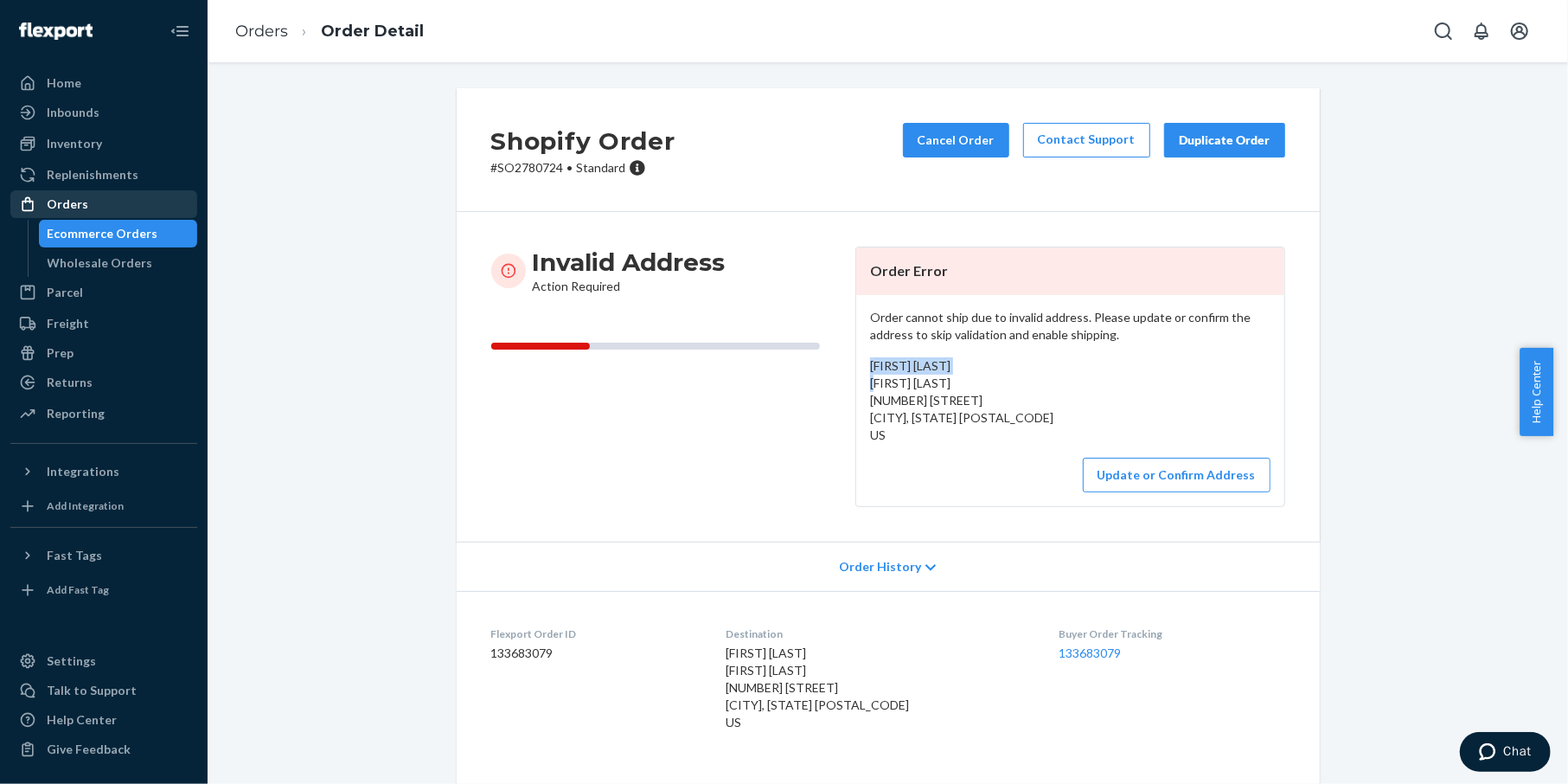 click on "Orders" at bounding box center [104, 204] 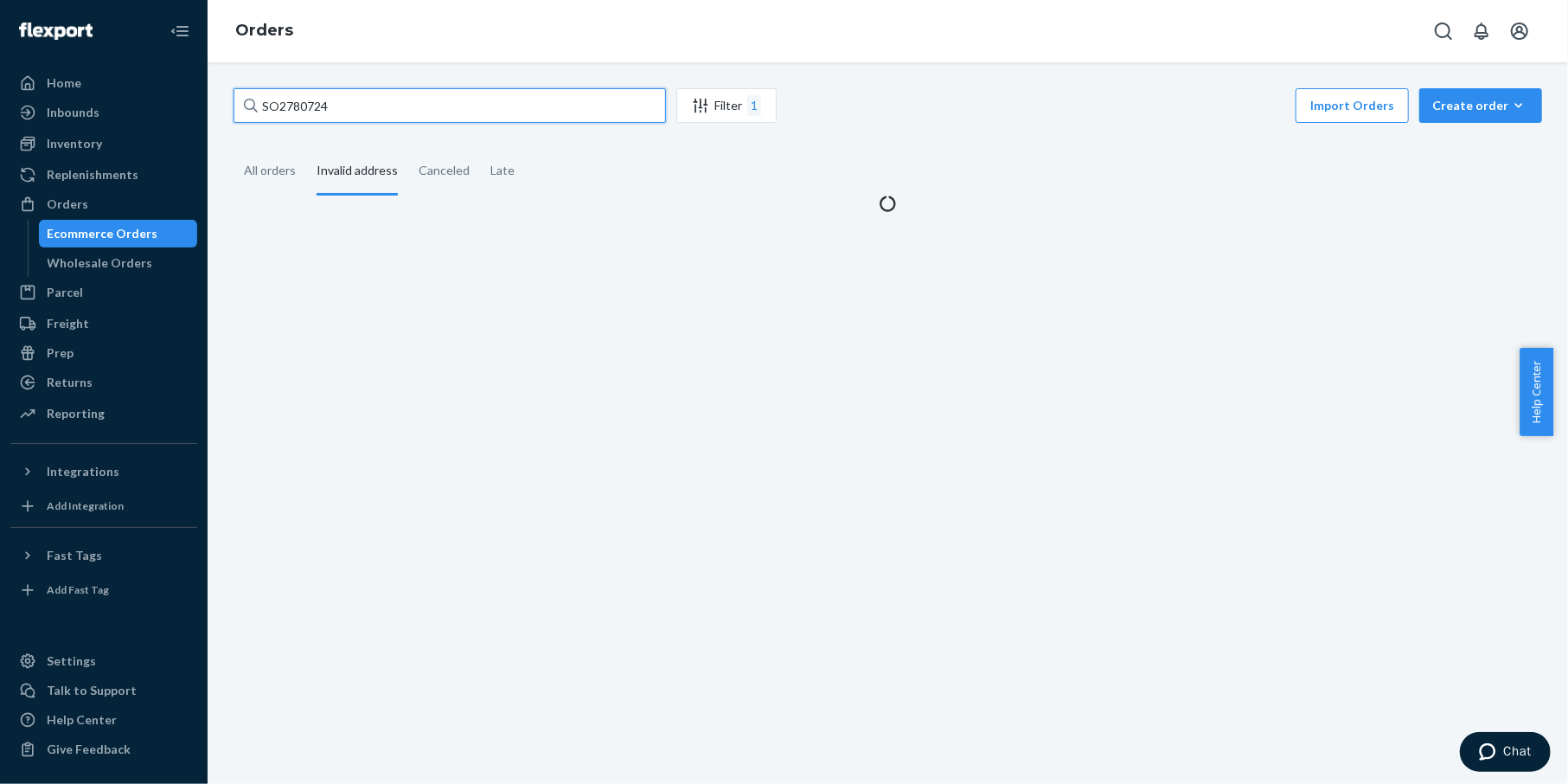 click on "SO2780724" at bounding box center [450, 106] 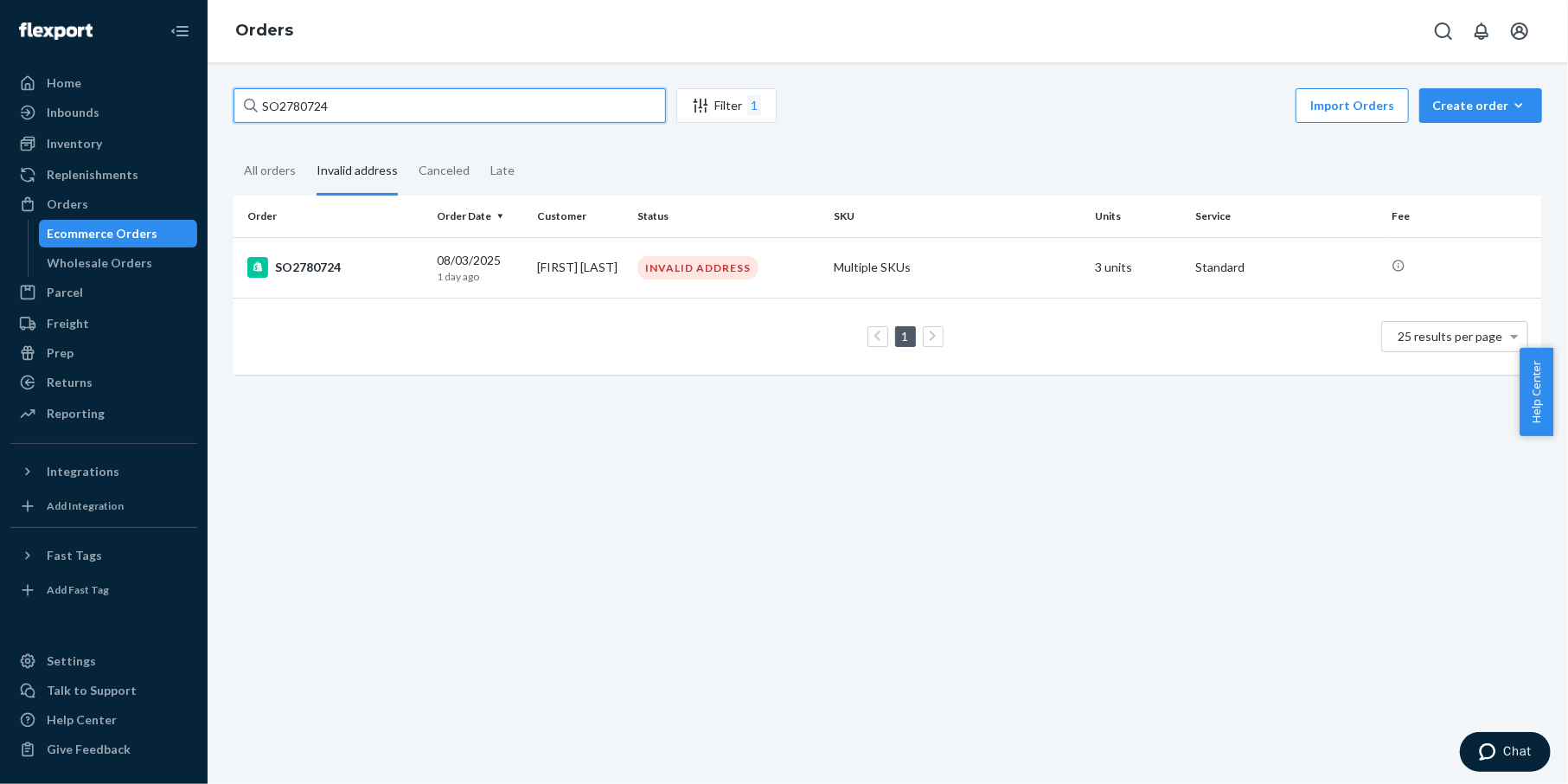 click on "SO2780724" at bounding box center (450, 106) 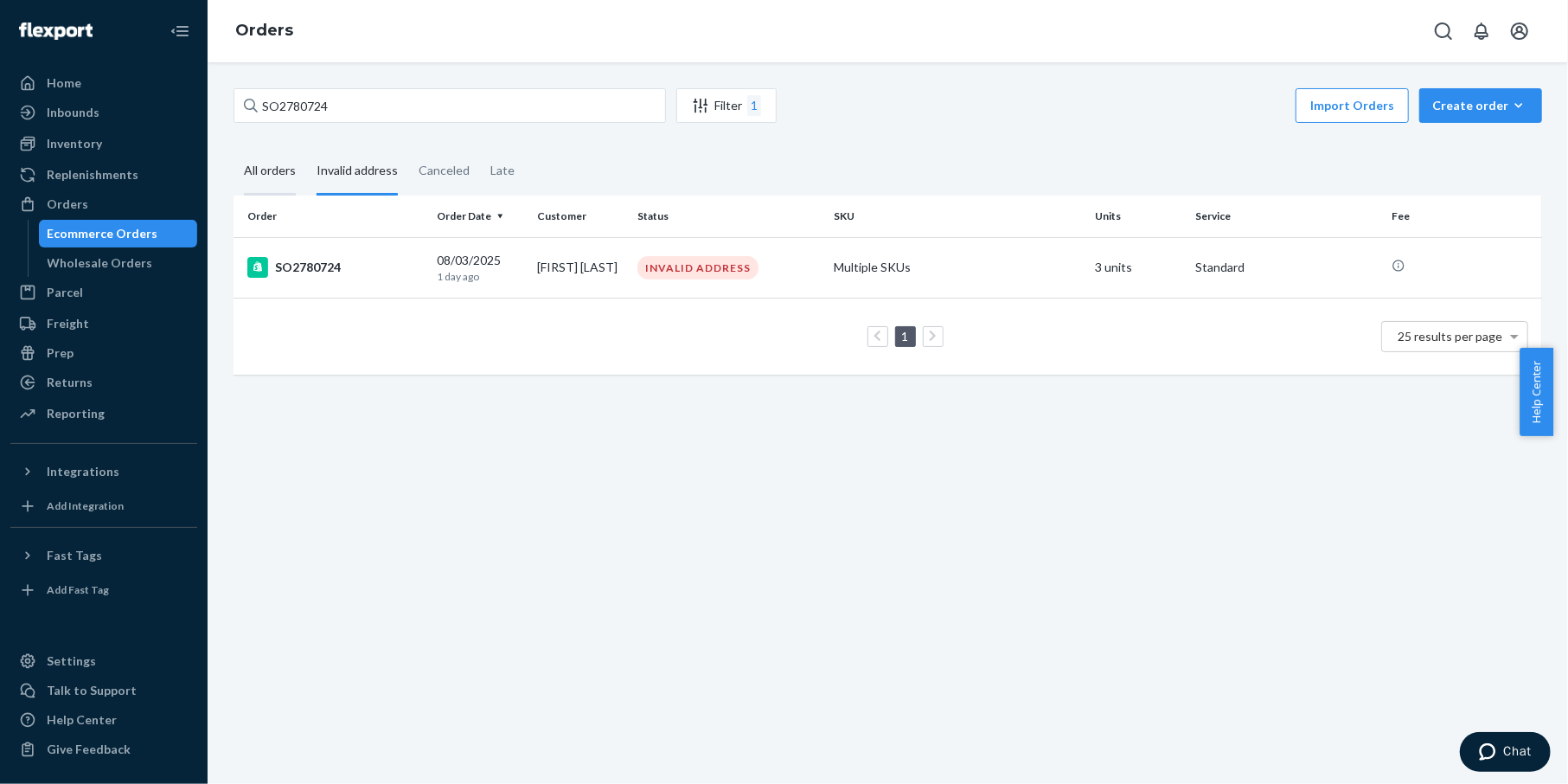 click on "All orders" at bounding box center [270, 171] 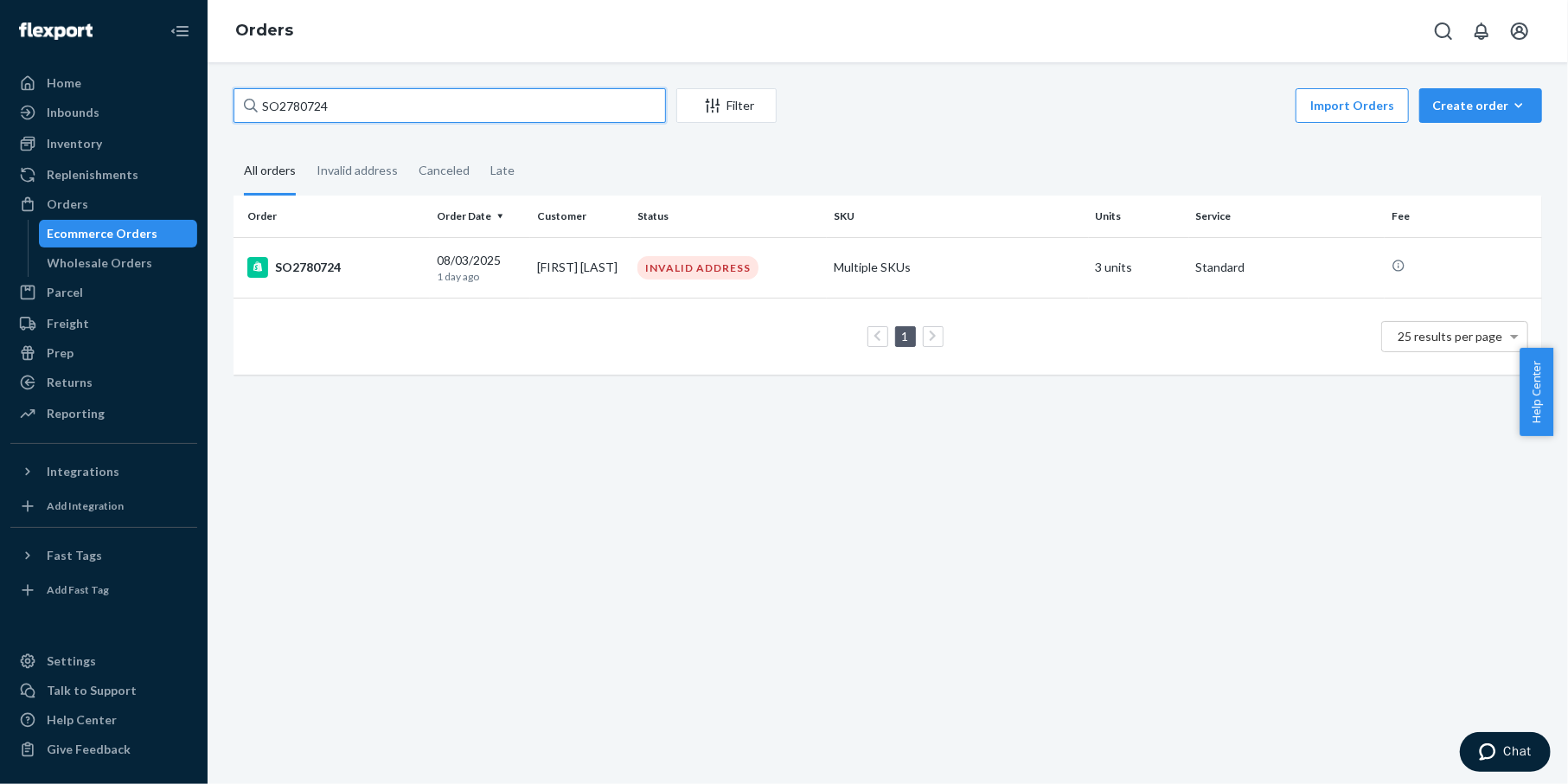 click on "SO2780724" at bounding box center [450, 106] 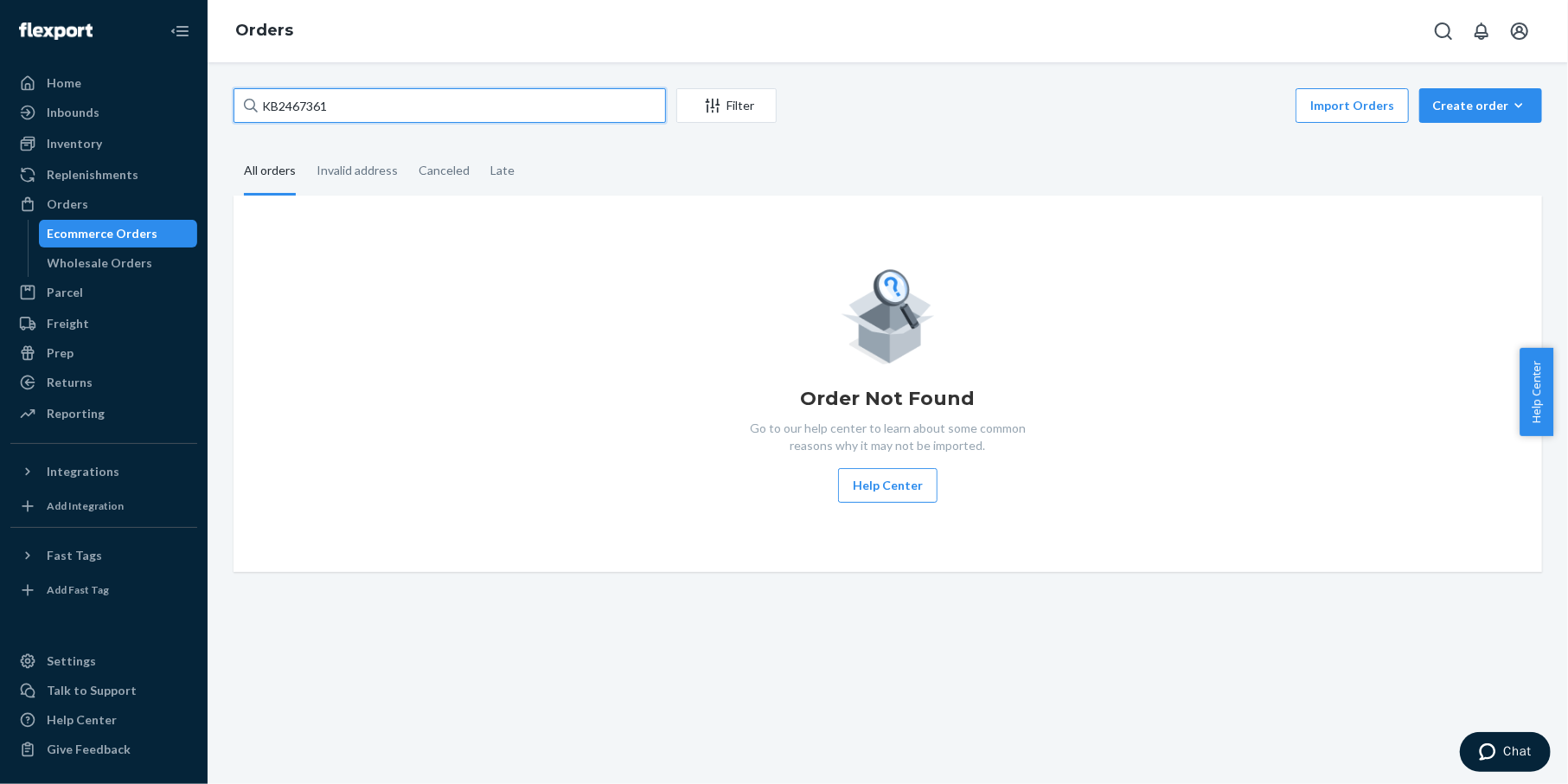 click on "KB2467361" at bounding box center [450, 106] 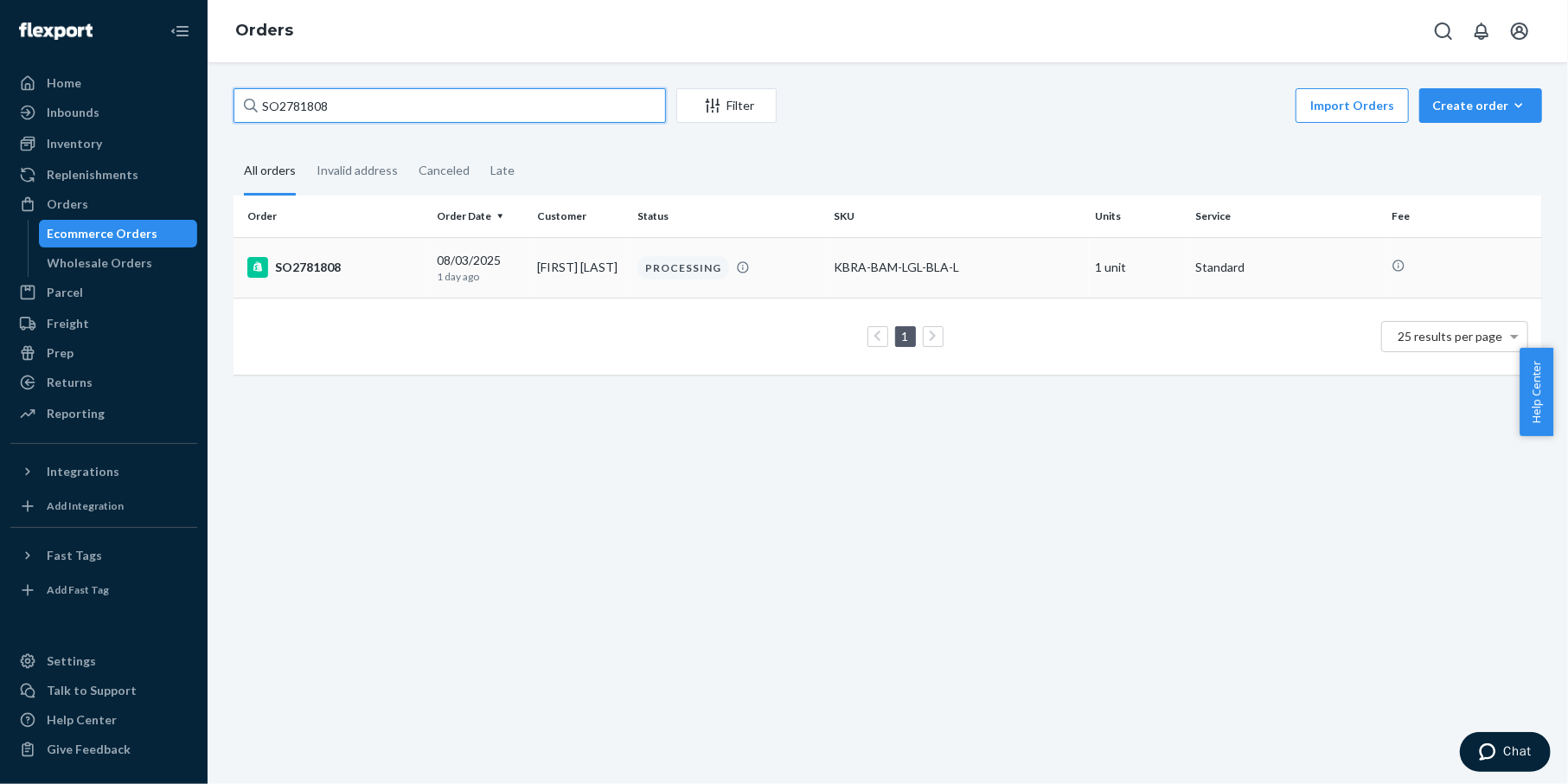 type on "SO2781808" 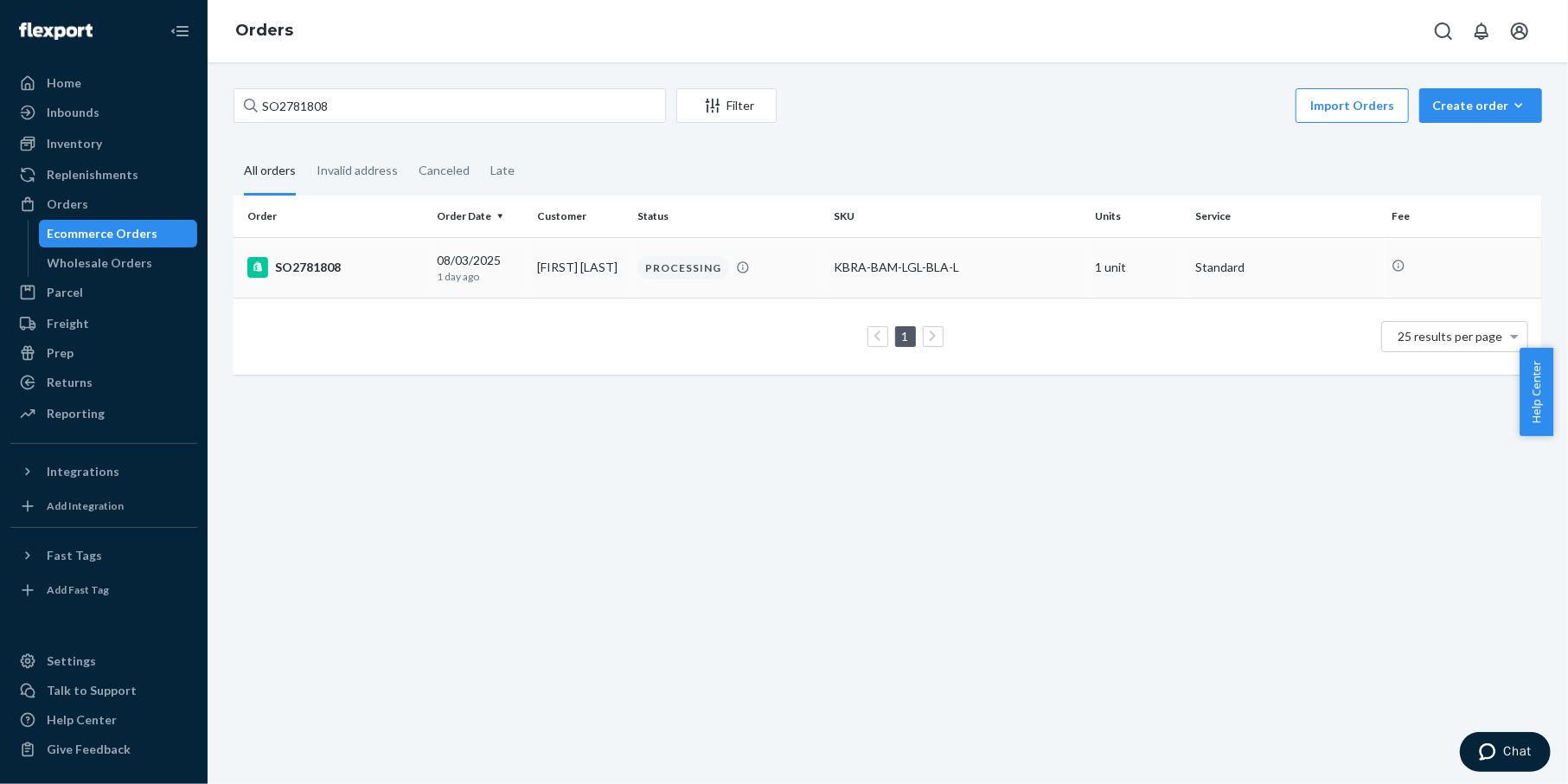 click on "SO2781808" at bounding box center [335, 267] 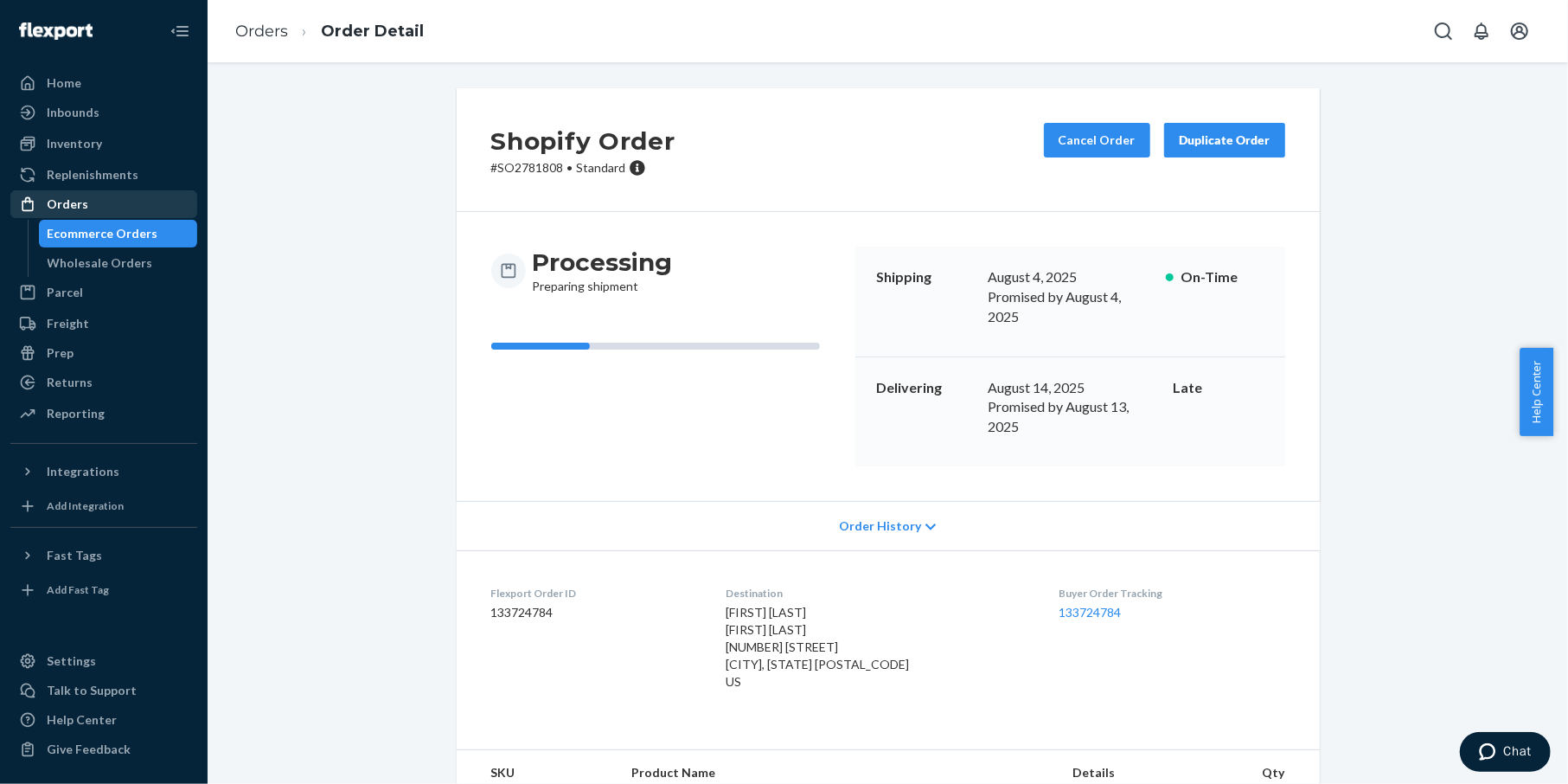 click on "Orders" at bounding box center (104, 204) 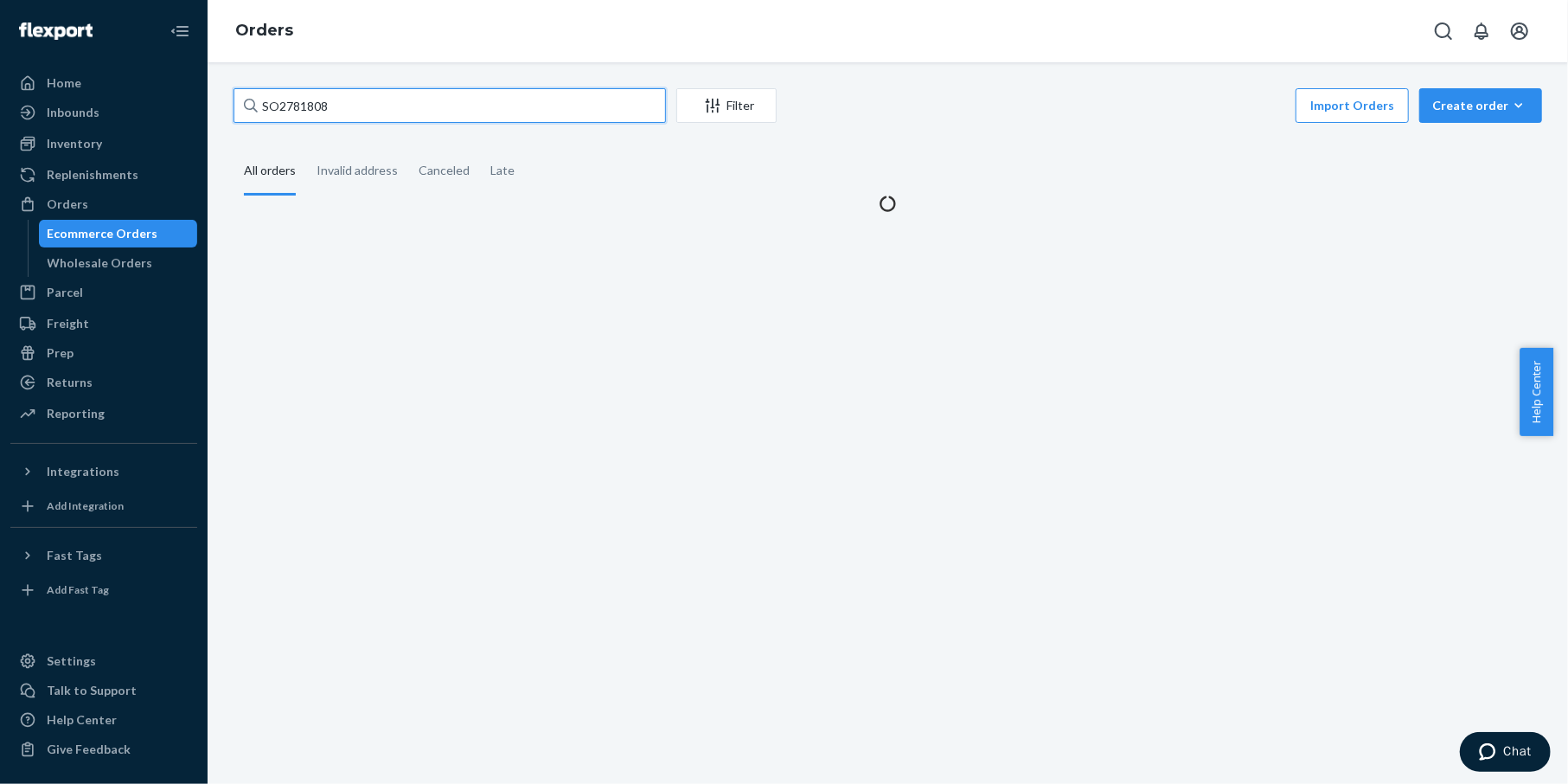 click on "SO2781808" at bounding box center (450, 106) 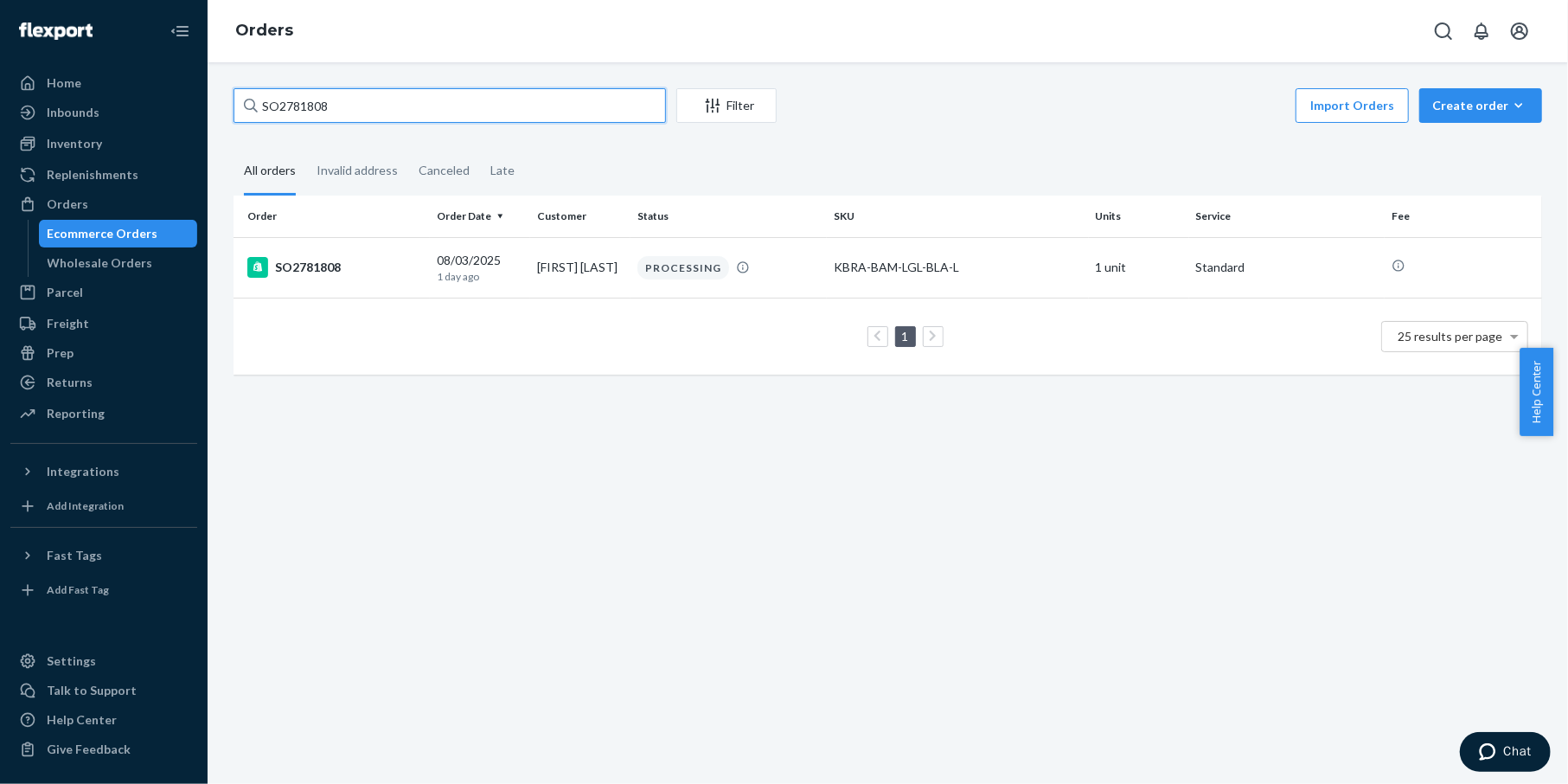 paste on "914" 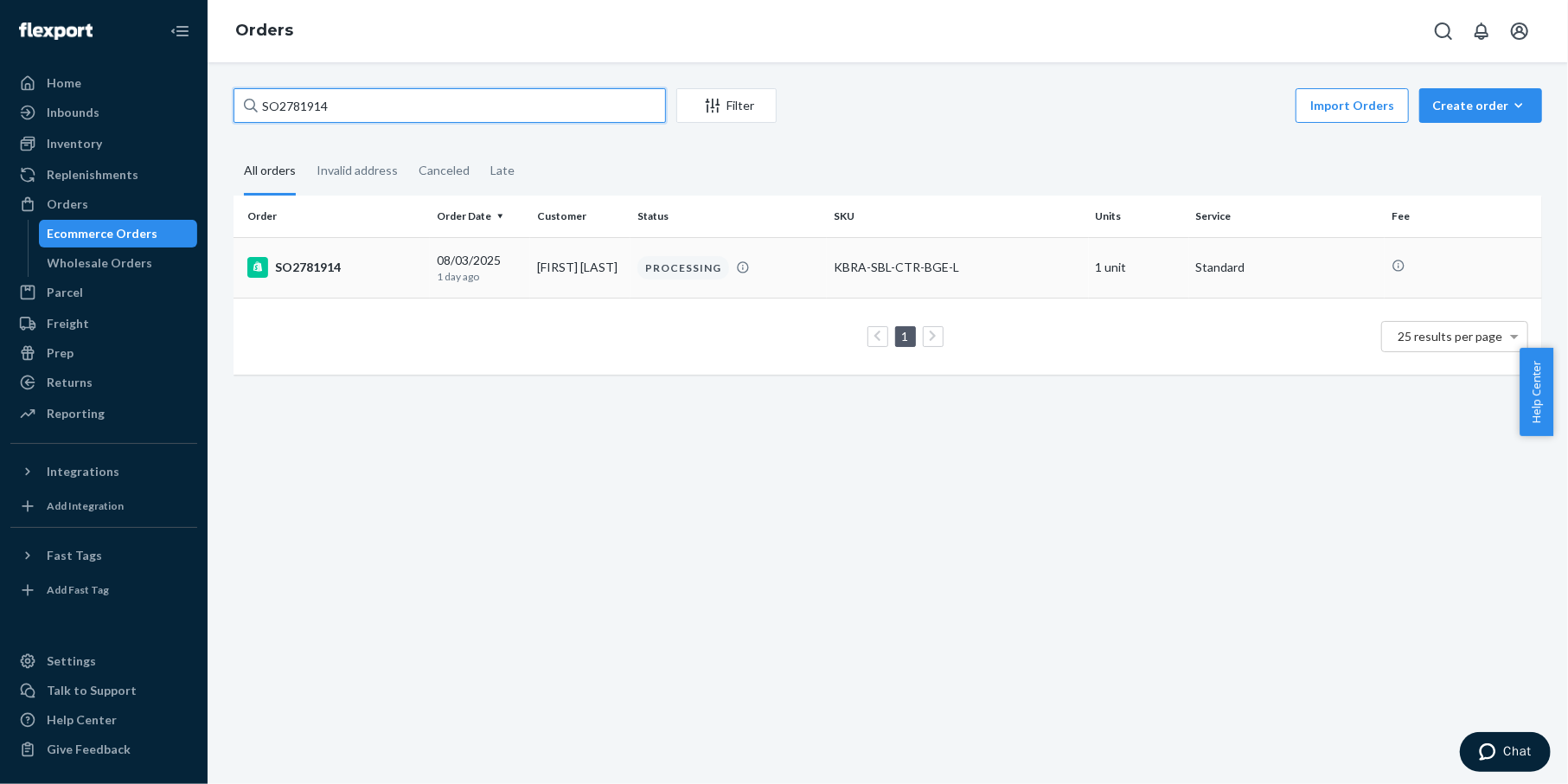 type on "SO2781914" 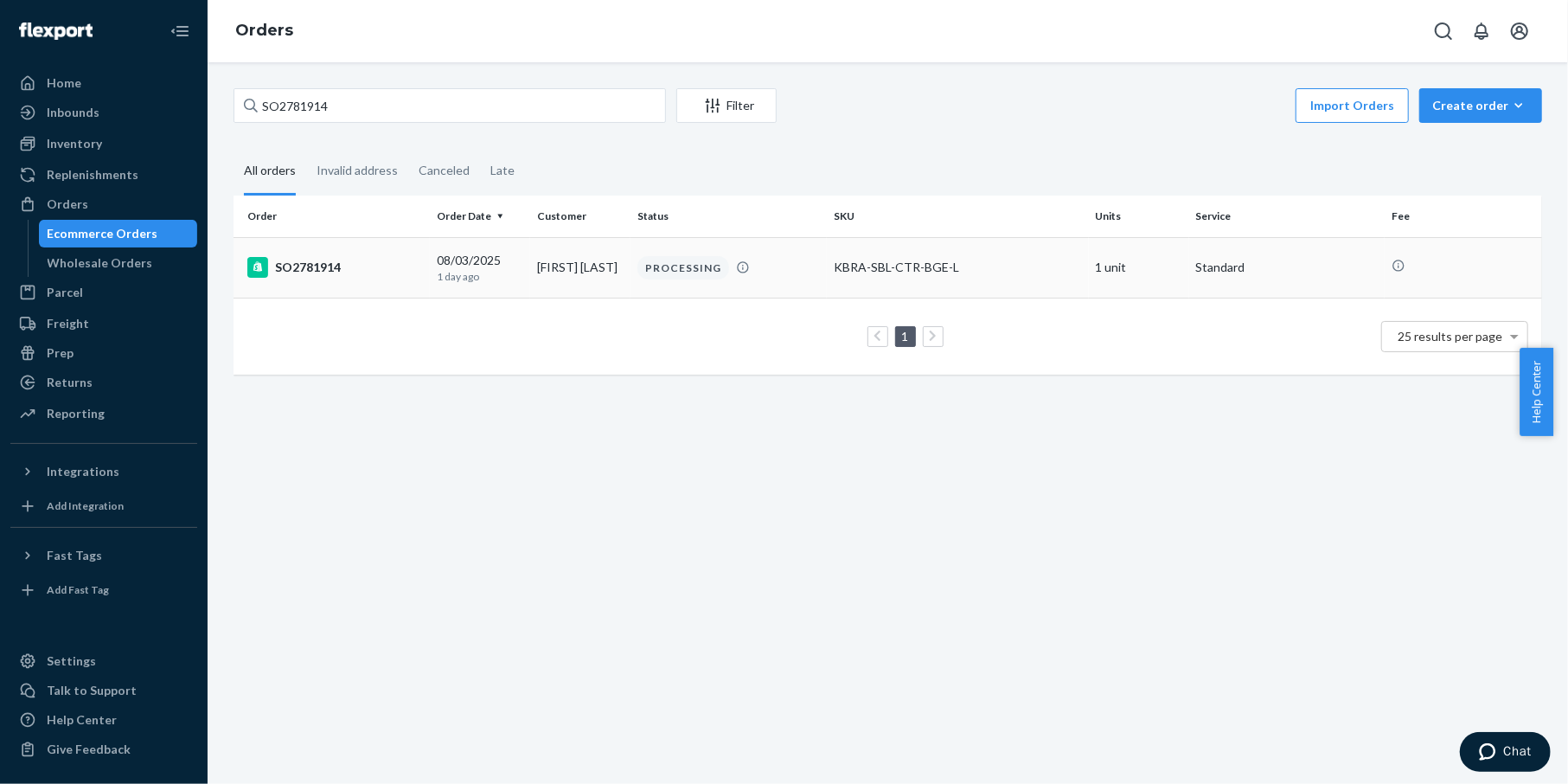 click on "SO2781914" at bounding box center (335, 267) 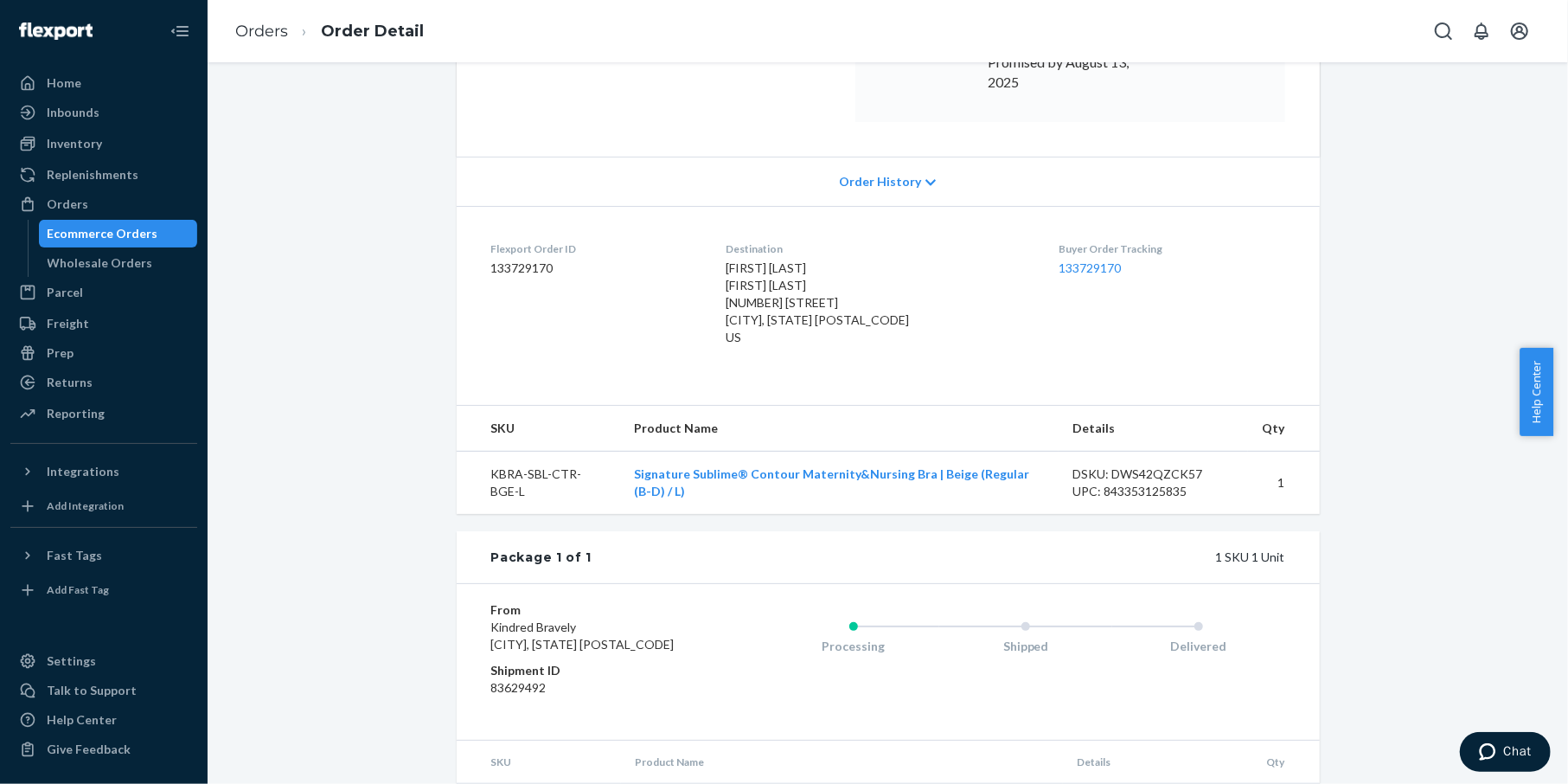 scroll, scrollTop: 360, scrollLeft: 0, axis: vertical 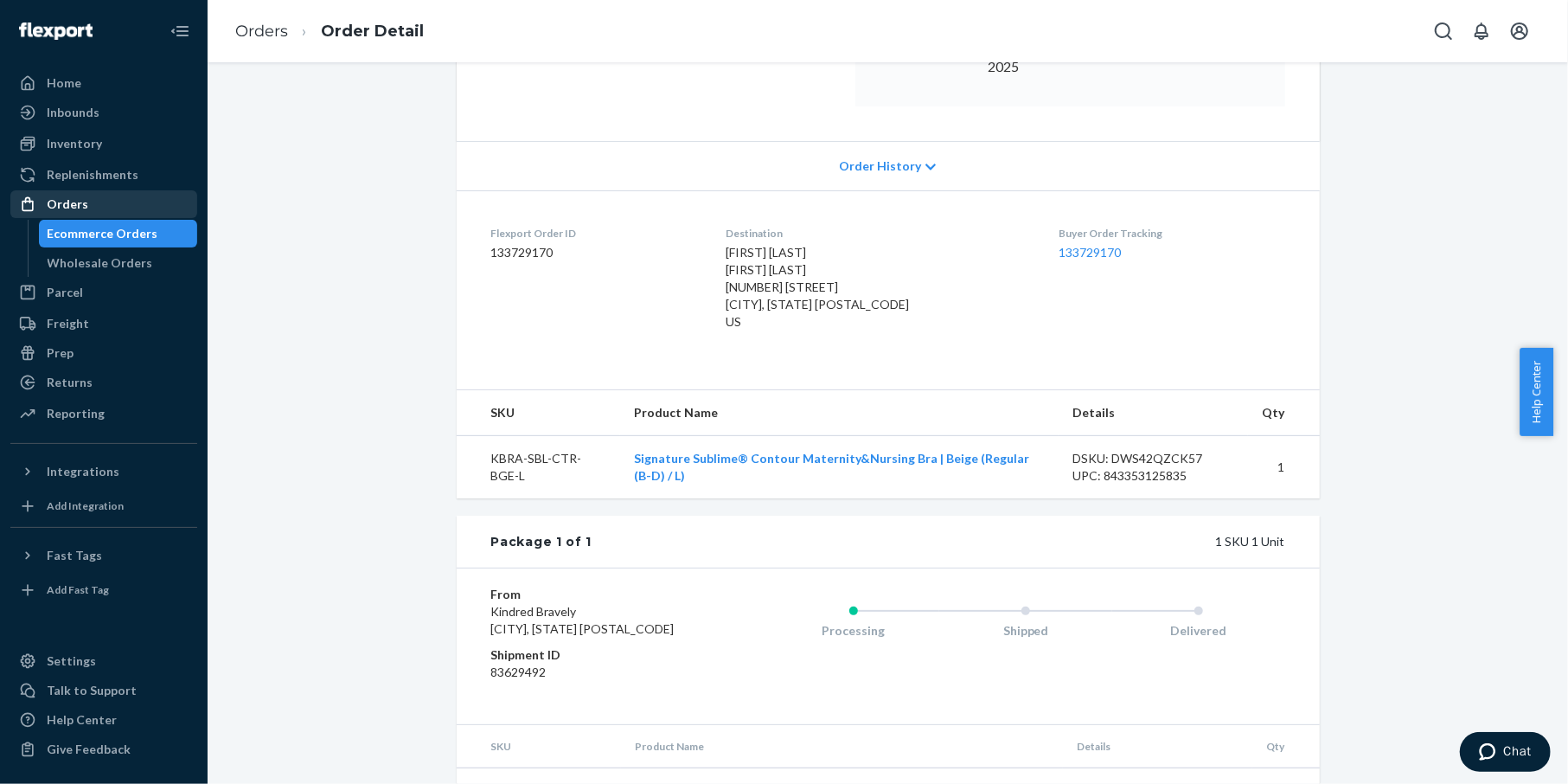 click on "Orders" at bounding box center [67, 204] 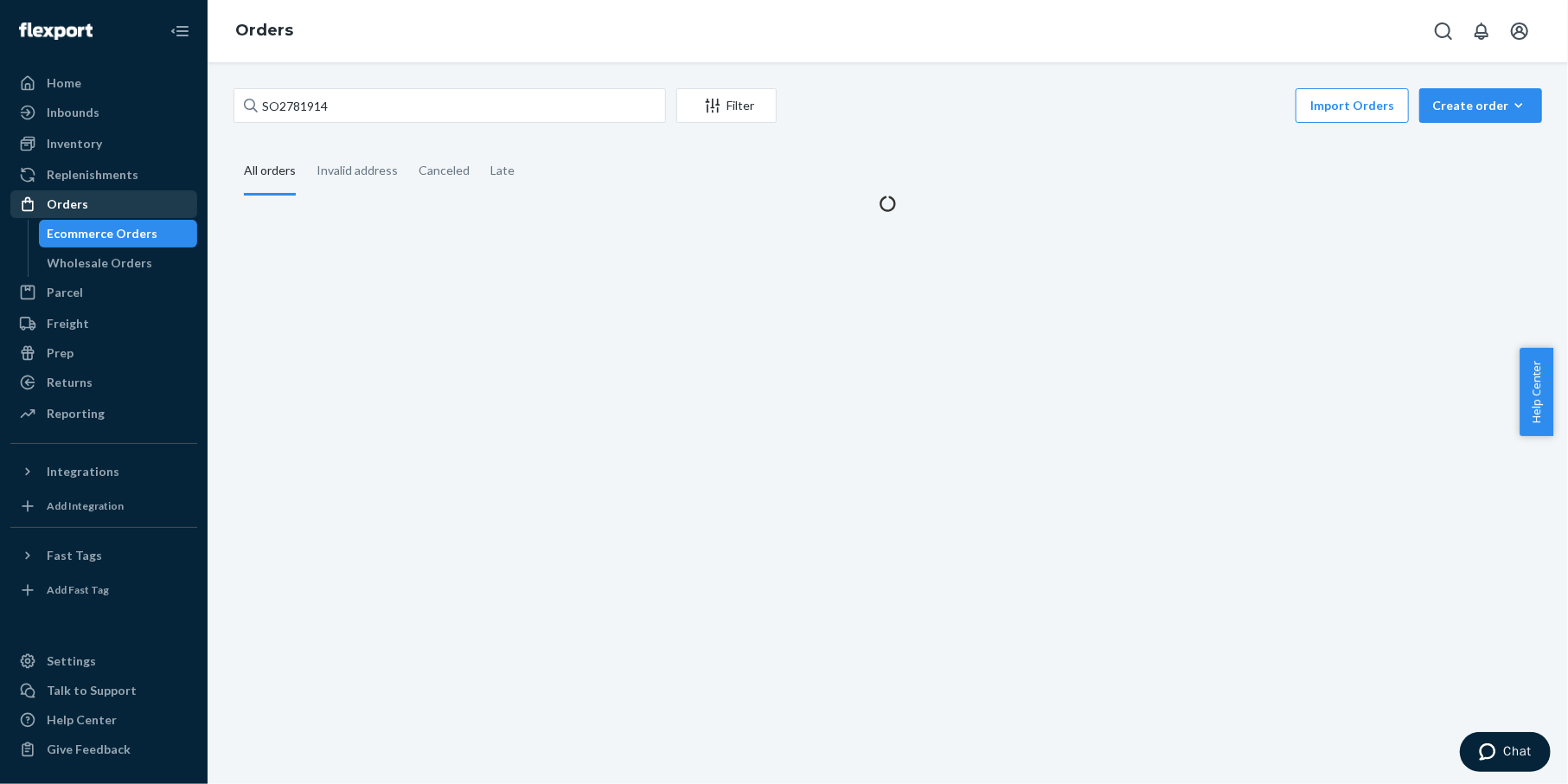 scroll, scrollTop: 0, scrollLeft: 0, axis: both 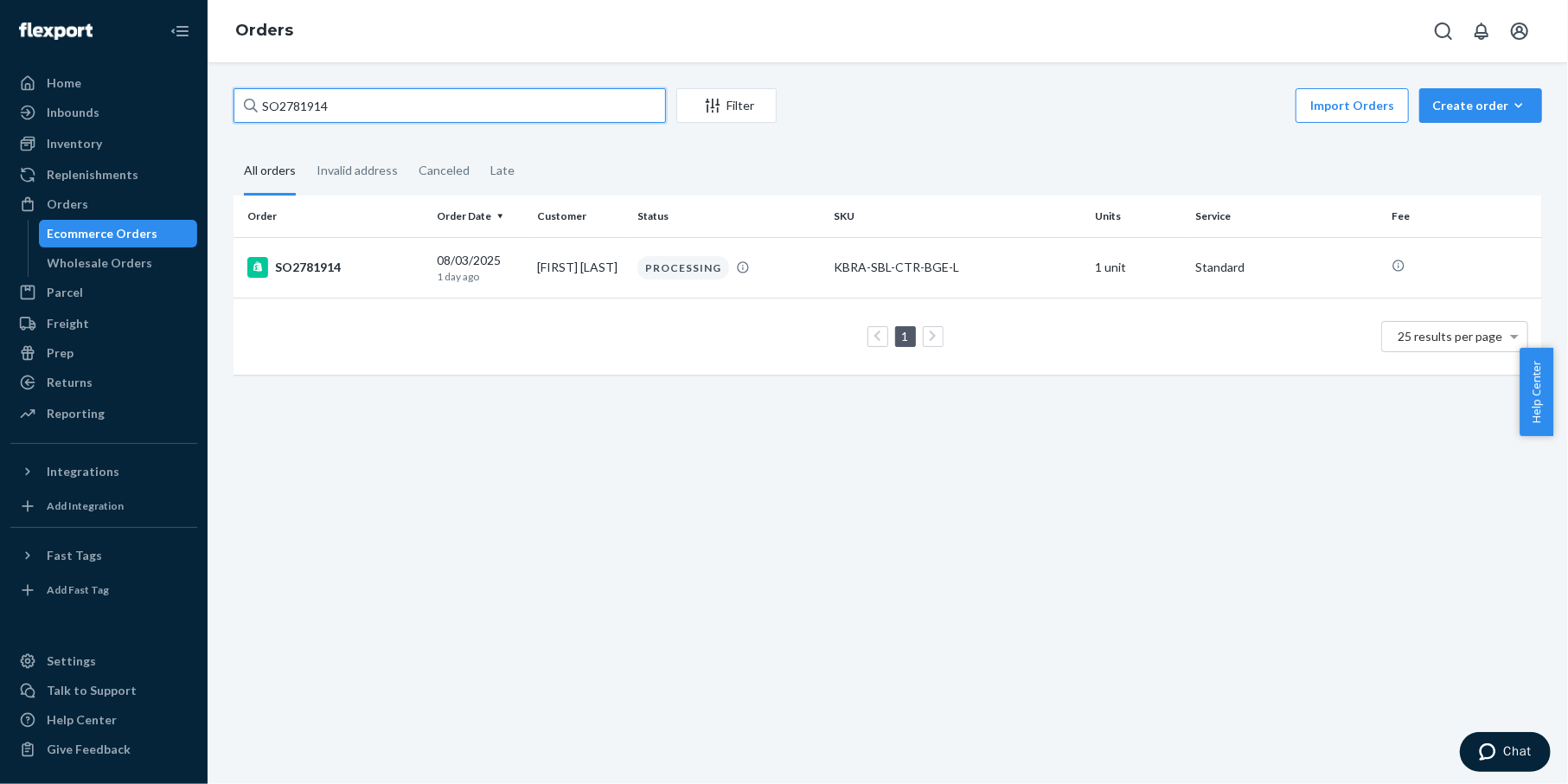 click on "SO2781914" at bounding box center (450, 106) 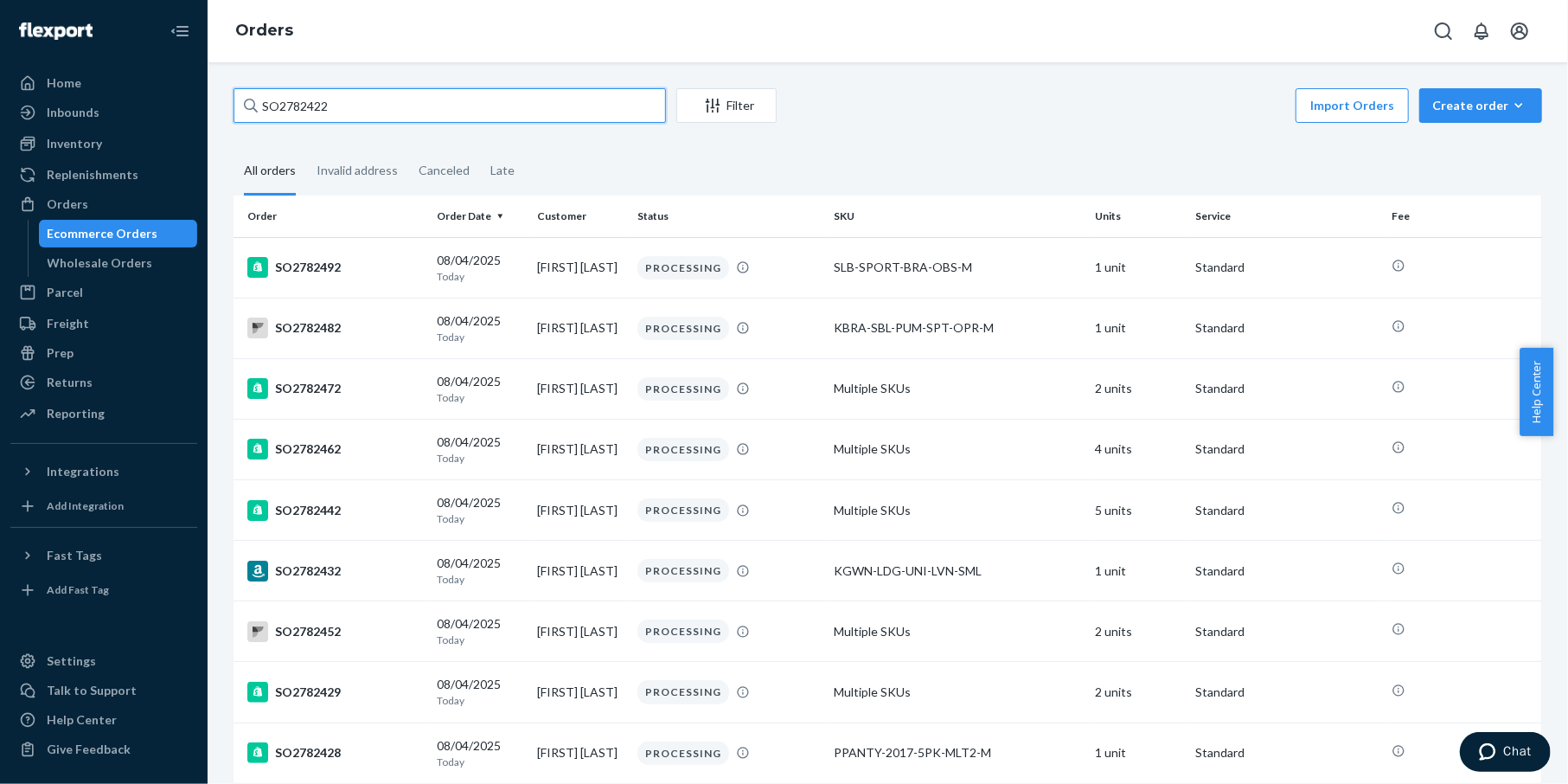 click on "SO2782422" at bounding box center (450, 106) 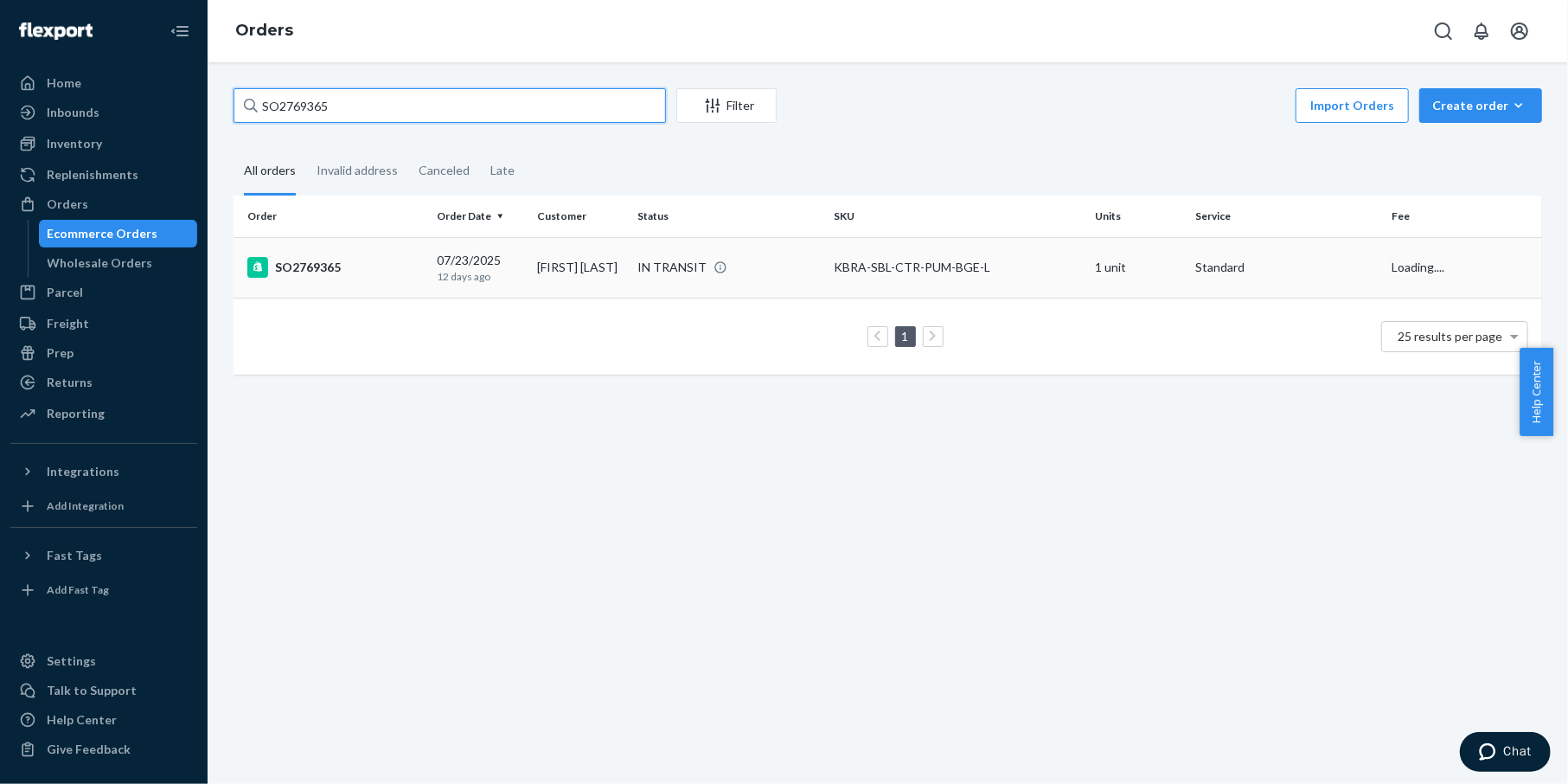 type on "SO2769365" 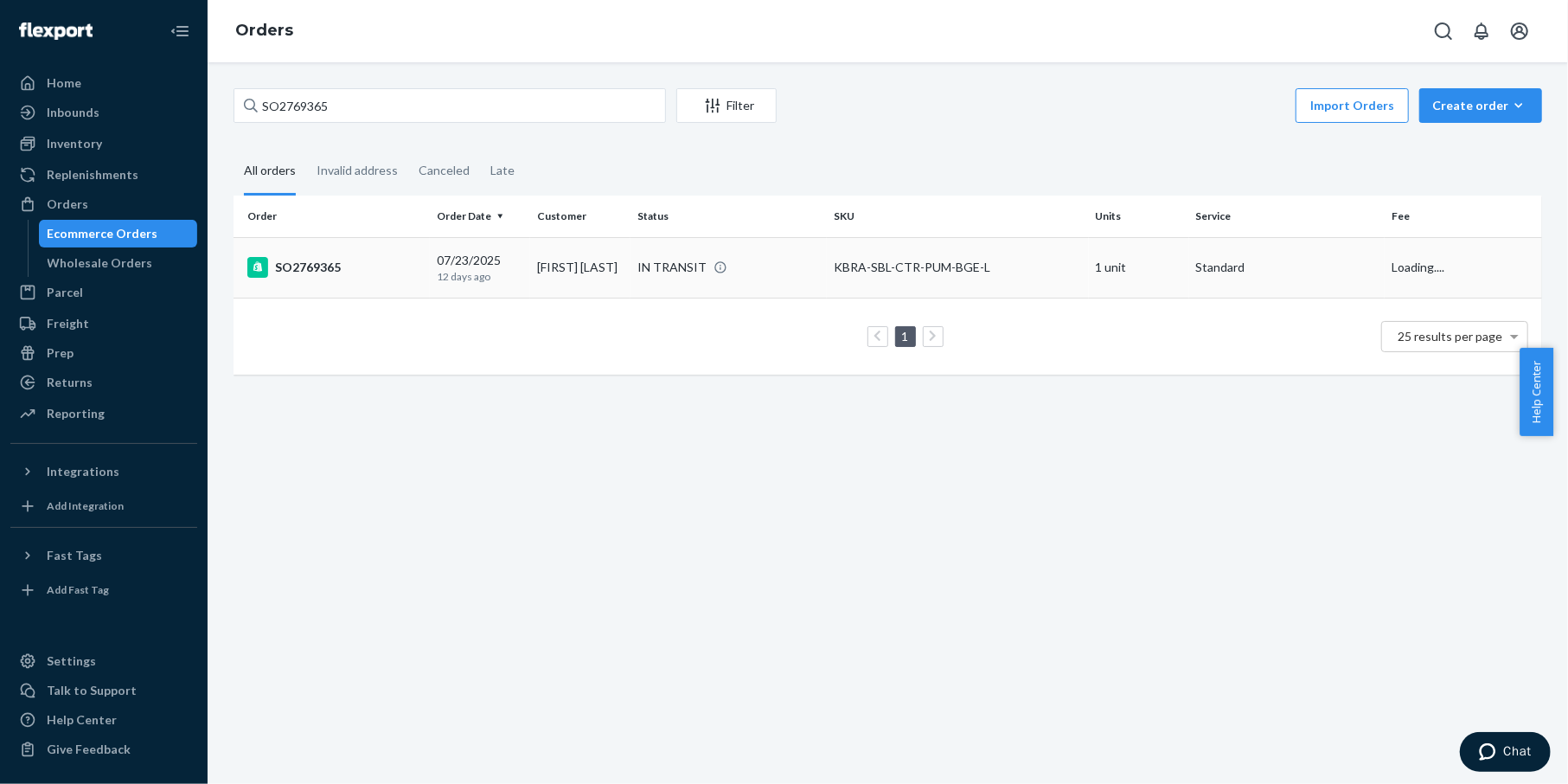 click on "SO2769365" at bounding box center [335, 267] 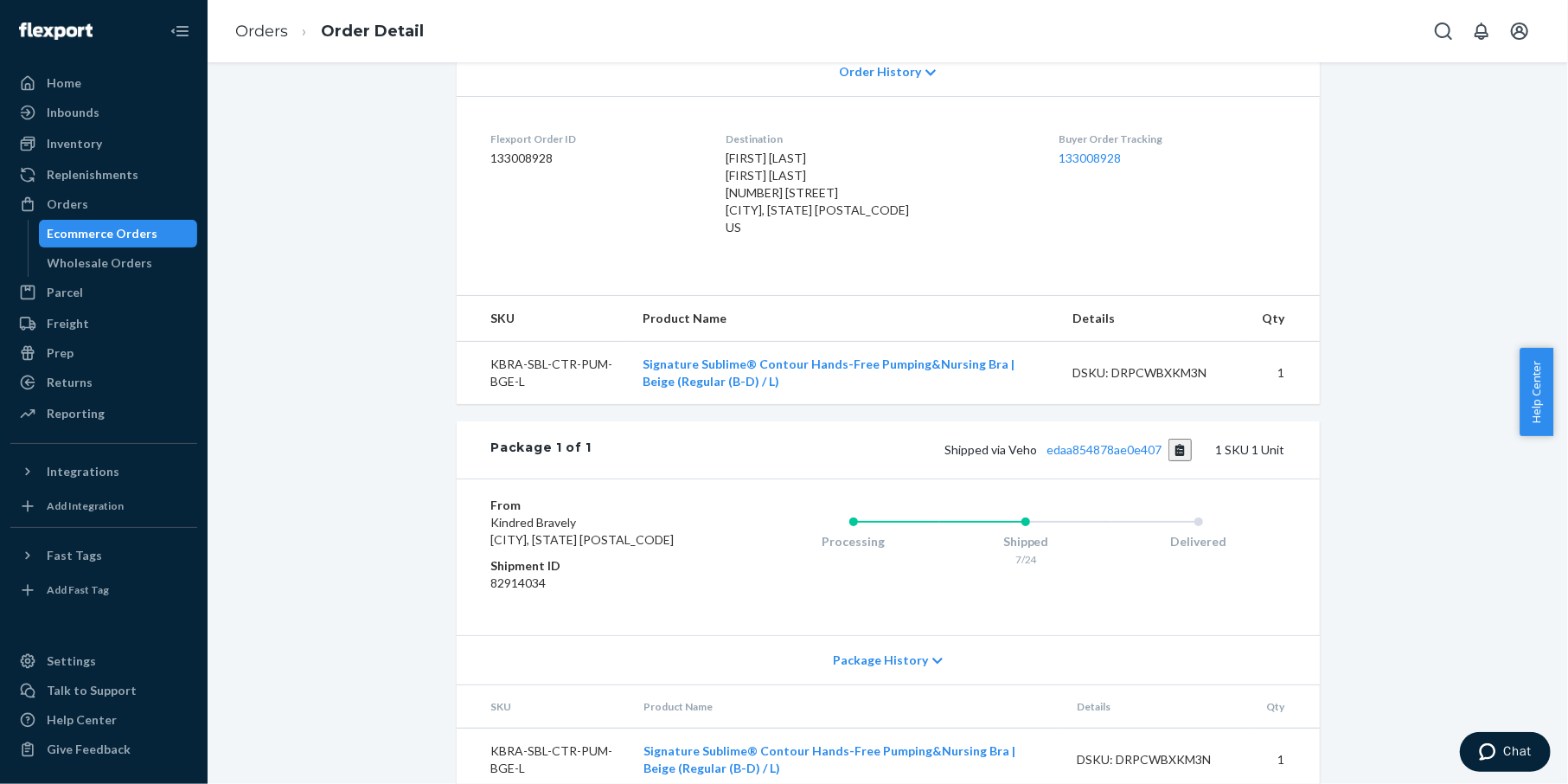 scroll, scrollTop: 488, scrollLeft: 0, axis: vertical 